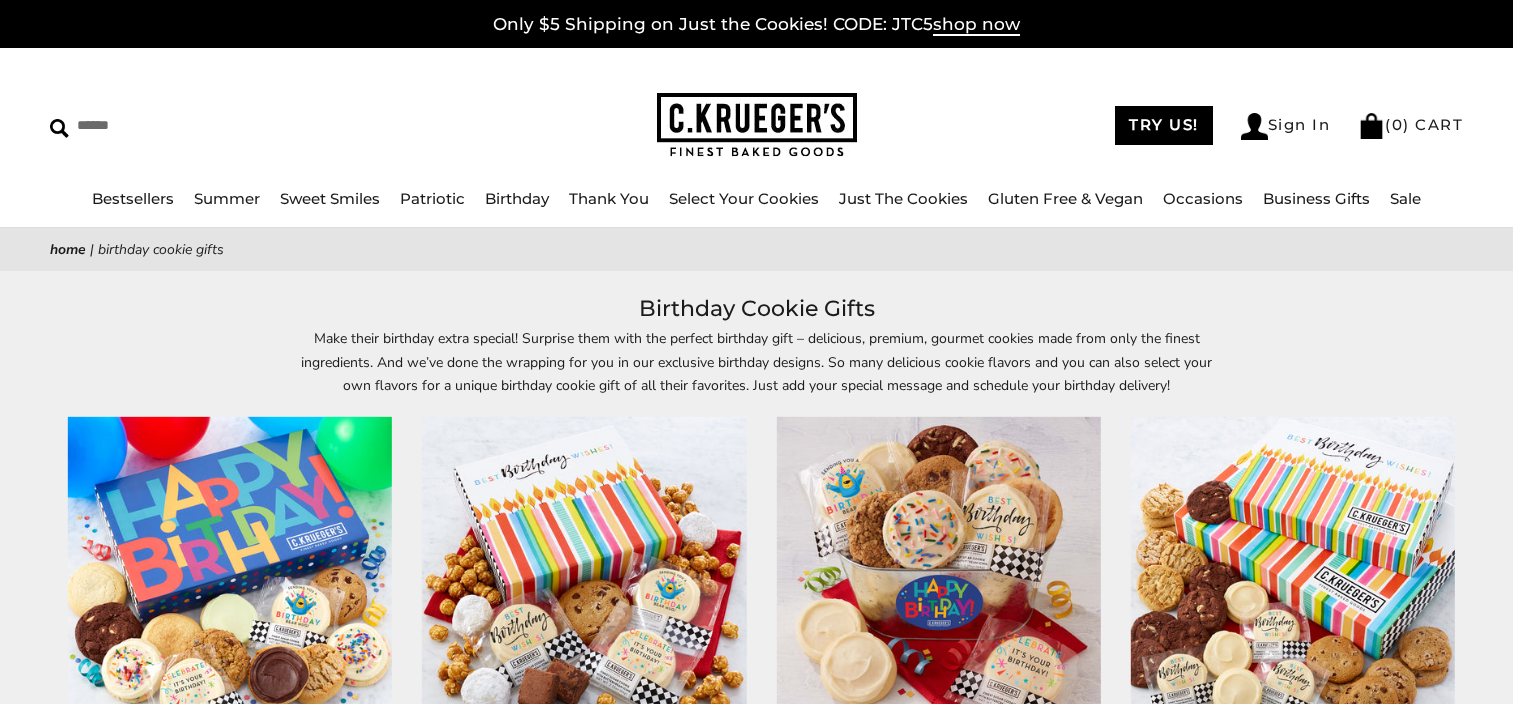 scroll, scrollTop: 0, scrollLeft: 0, axis: both 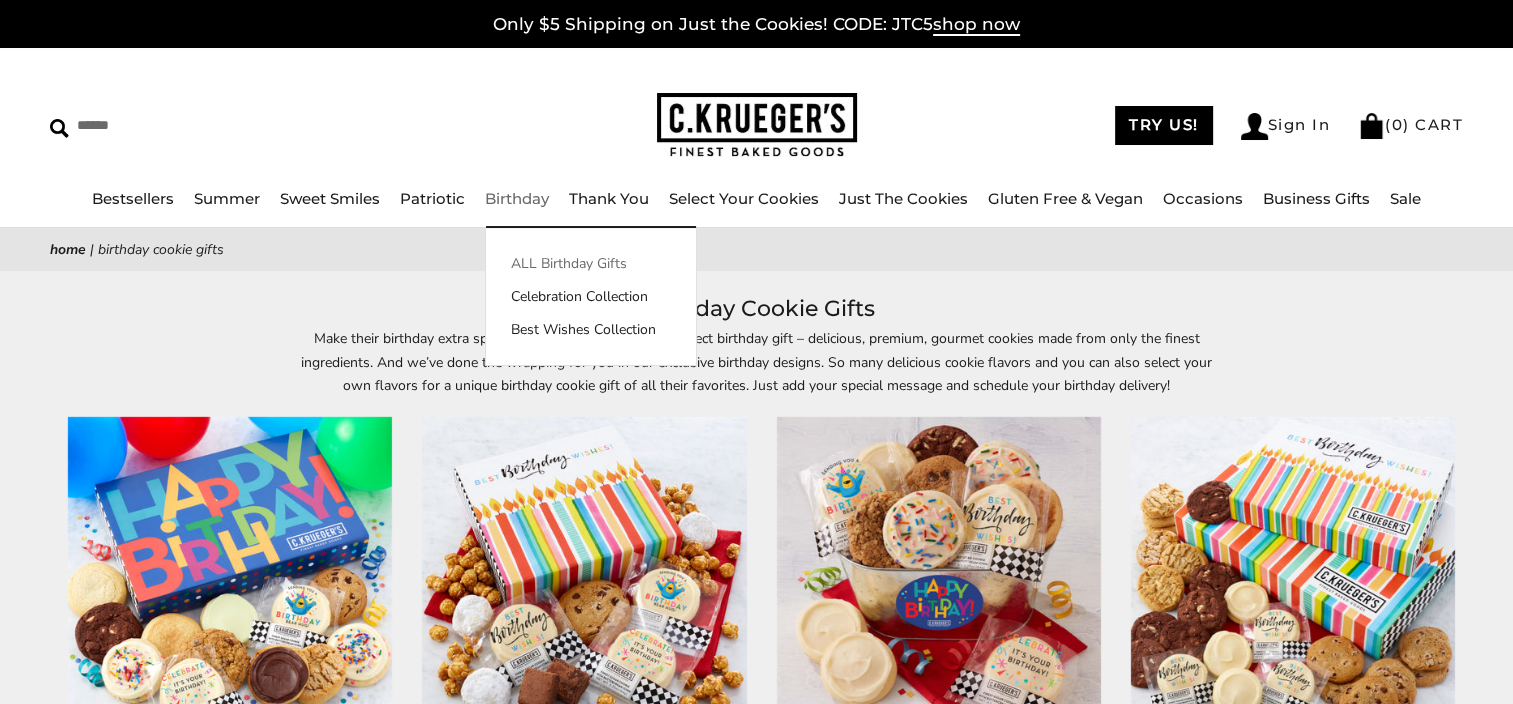 click on "ALL Birthday Gifts" at bounding box center (591, 263) 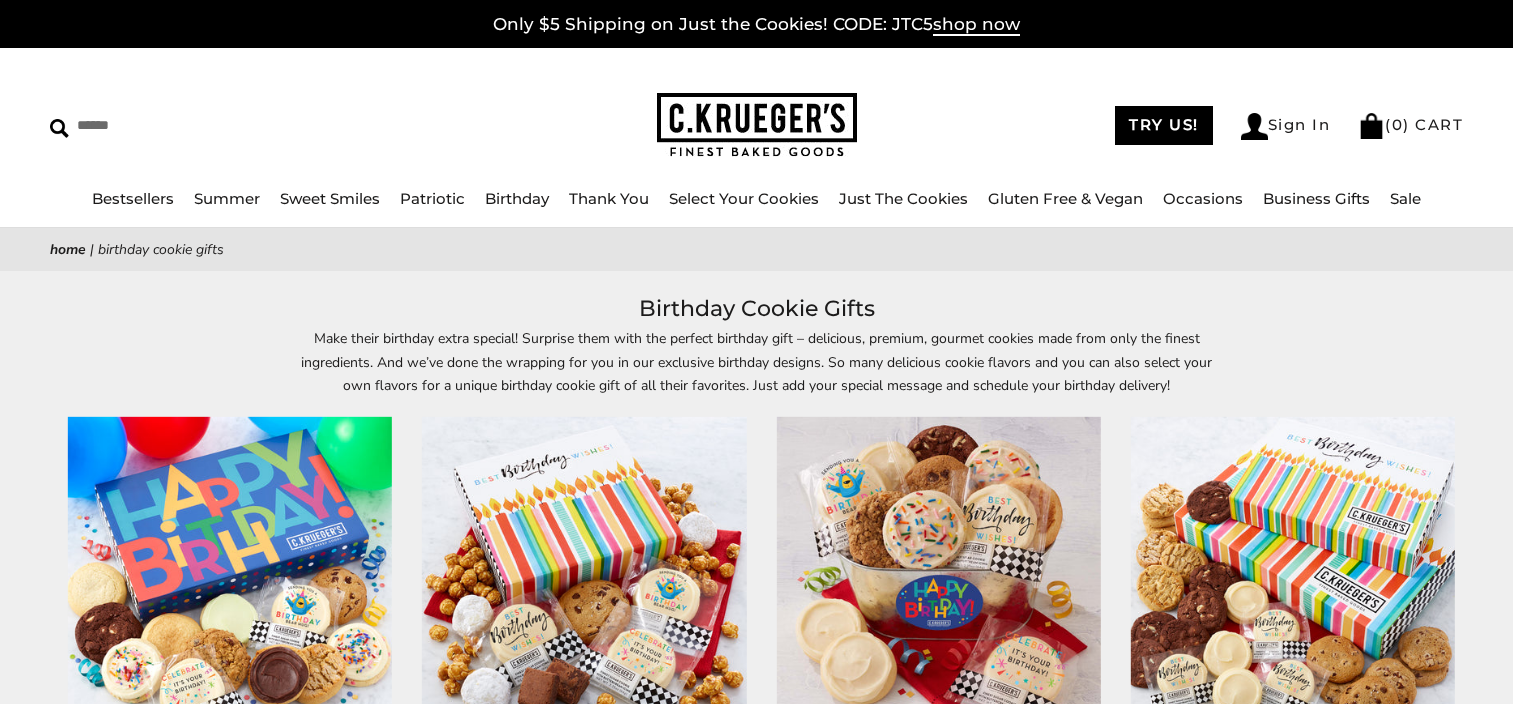 scroll, scrollTop: 0, scrollLeft: 0, axis: both 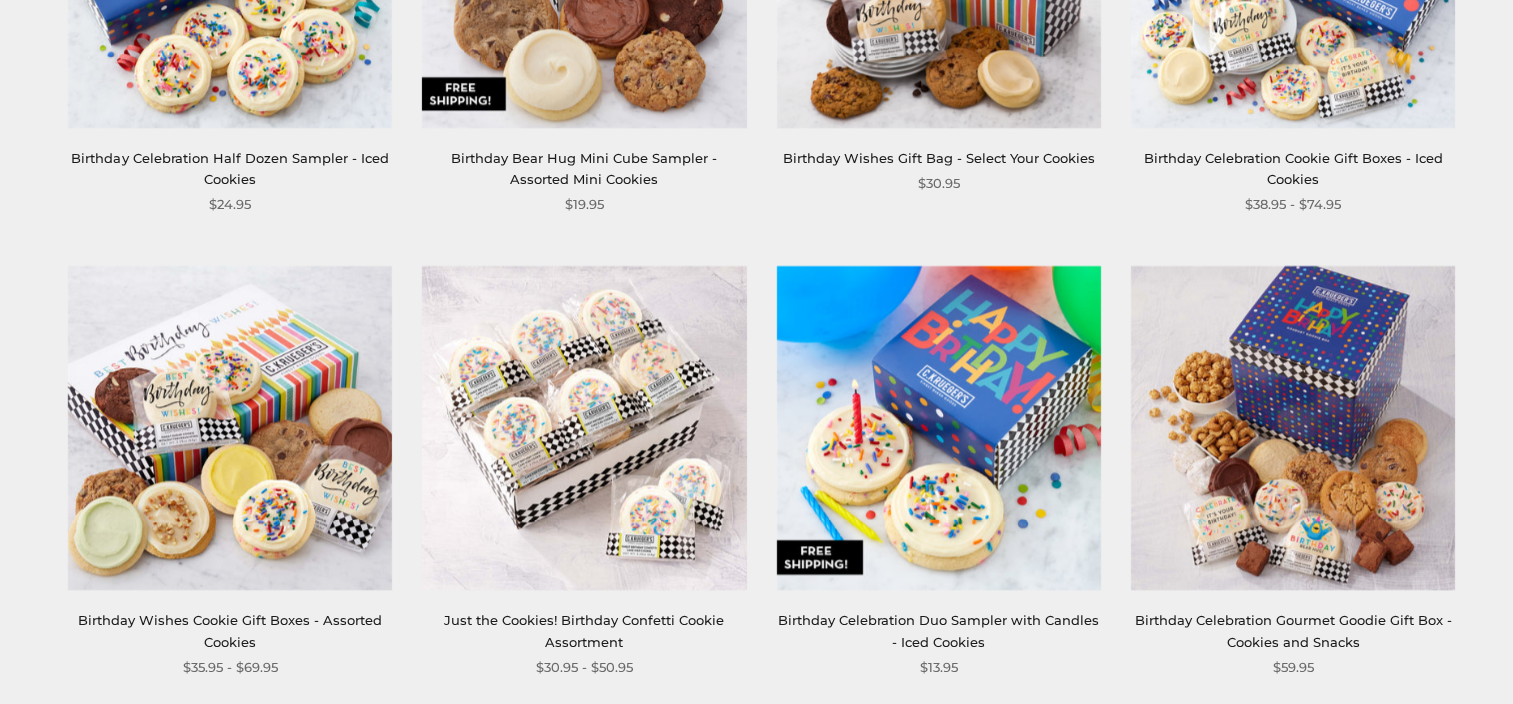 click at bounding box center [938, 428] 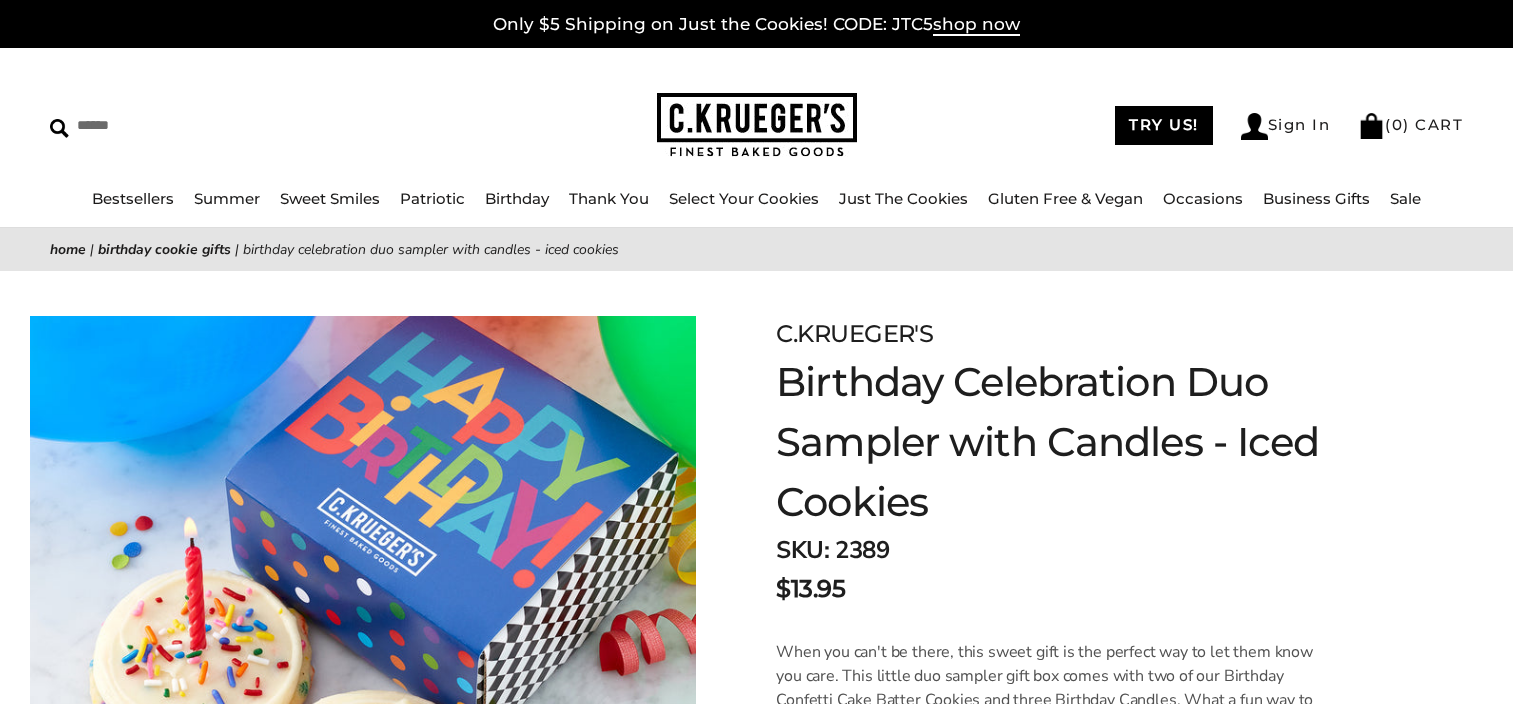 scroll, scrollTop: 0, scrollLeft: 0, axis: both 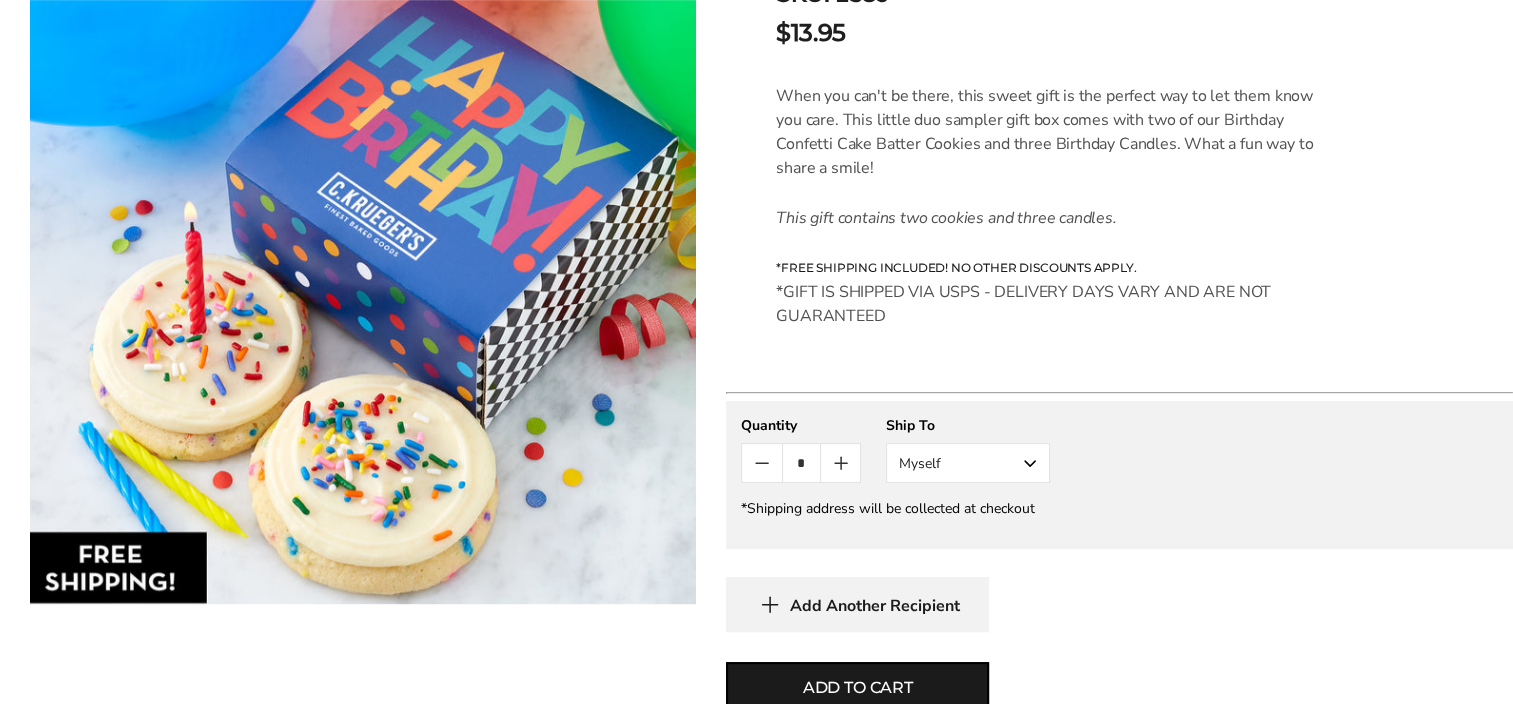 click on "Myself" at bounding box center (968, 463) 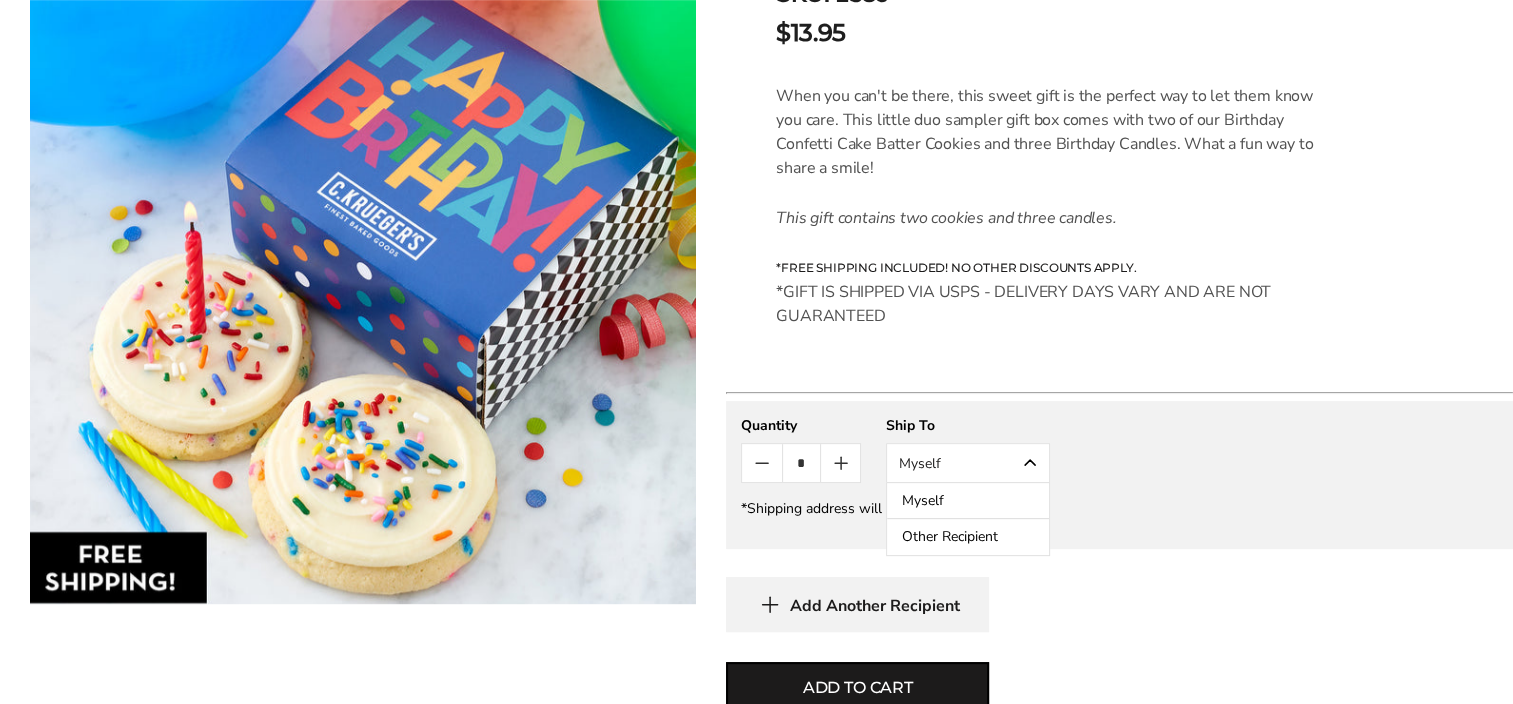 click on "Other Recipient" at bounding box center [968, 537] 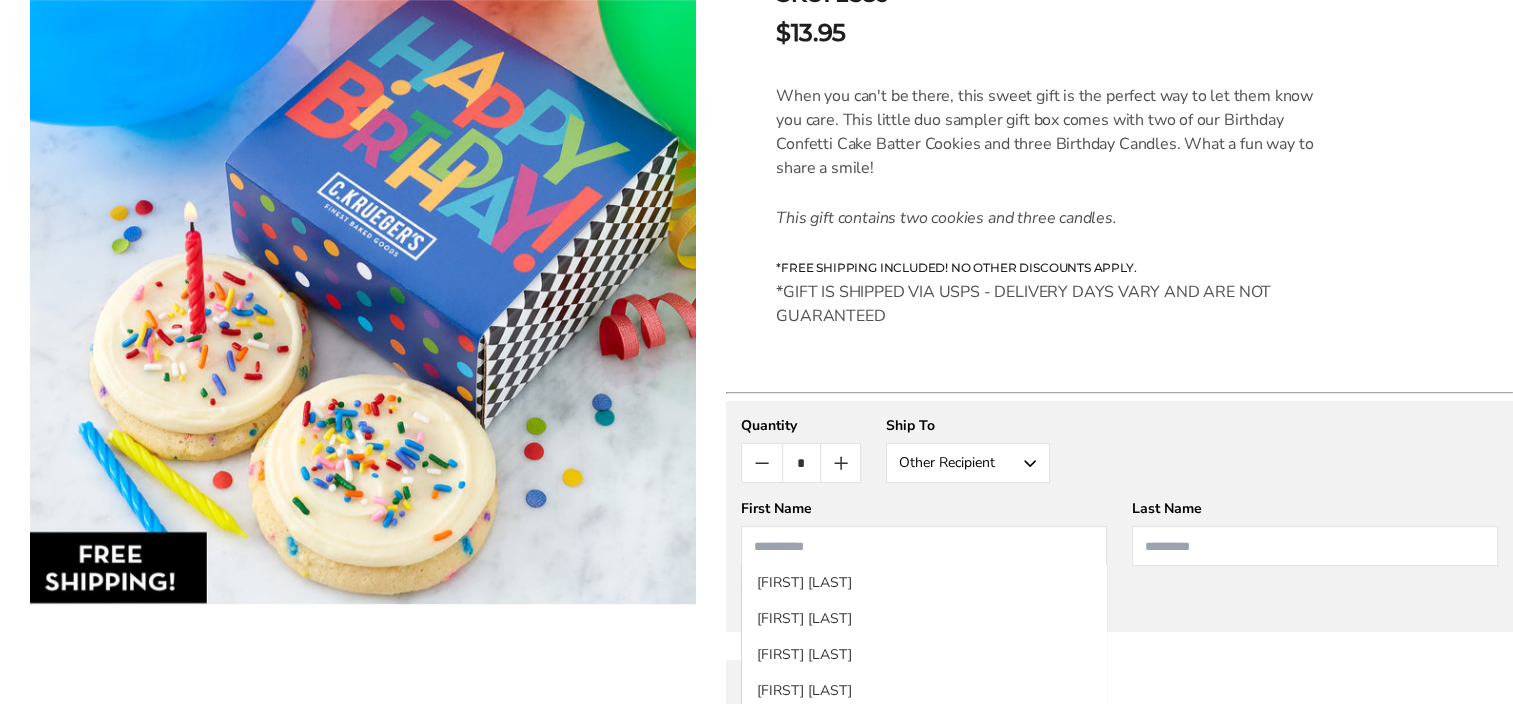 click at bounding box center (924, 546) 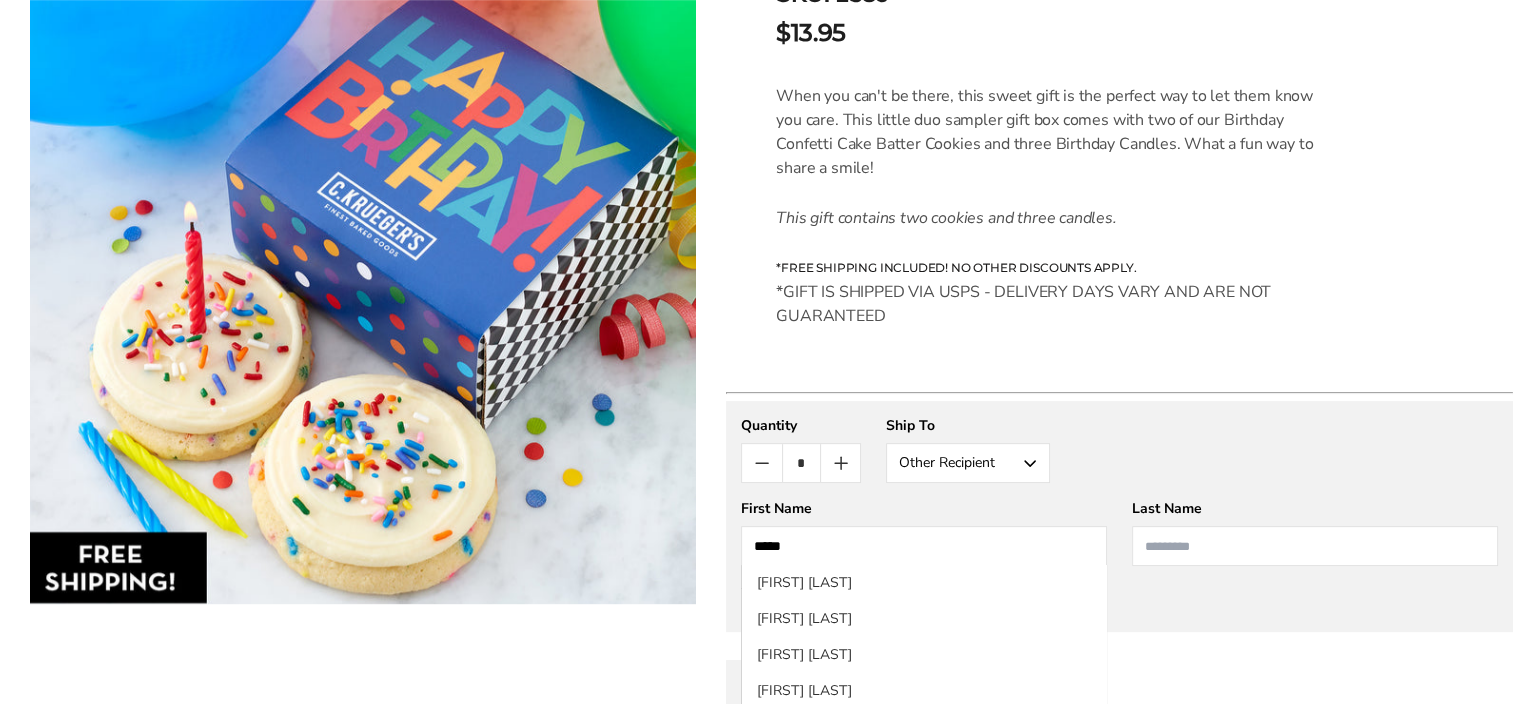 type on "*****" 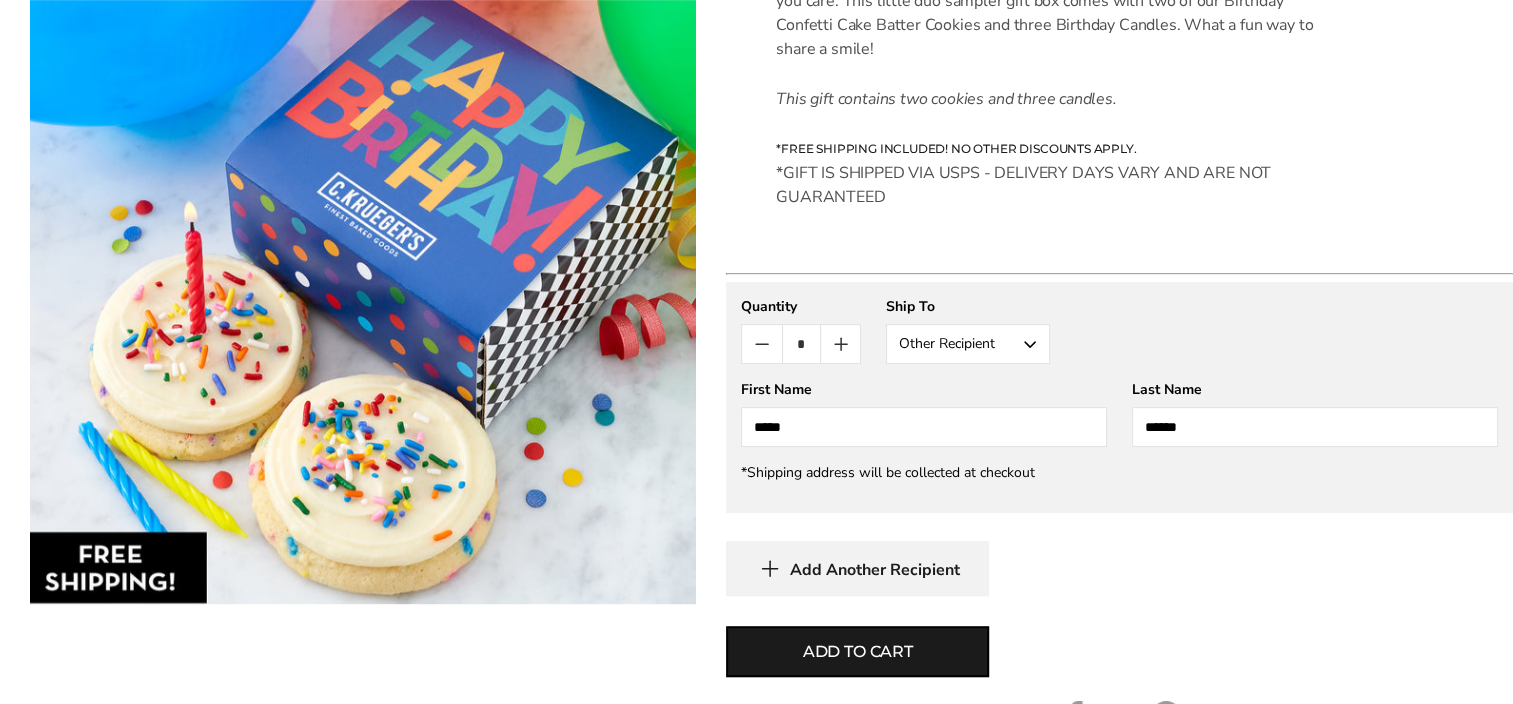 scroll, scrollTop: 688, scrollLeft: 0, axis: vertical 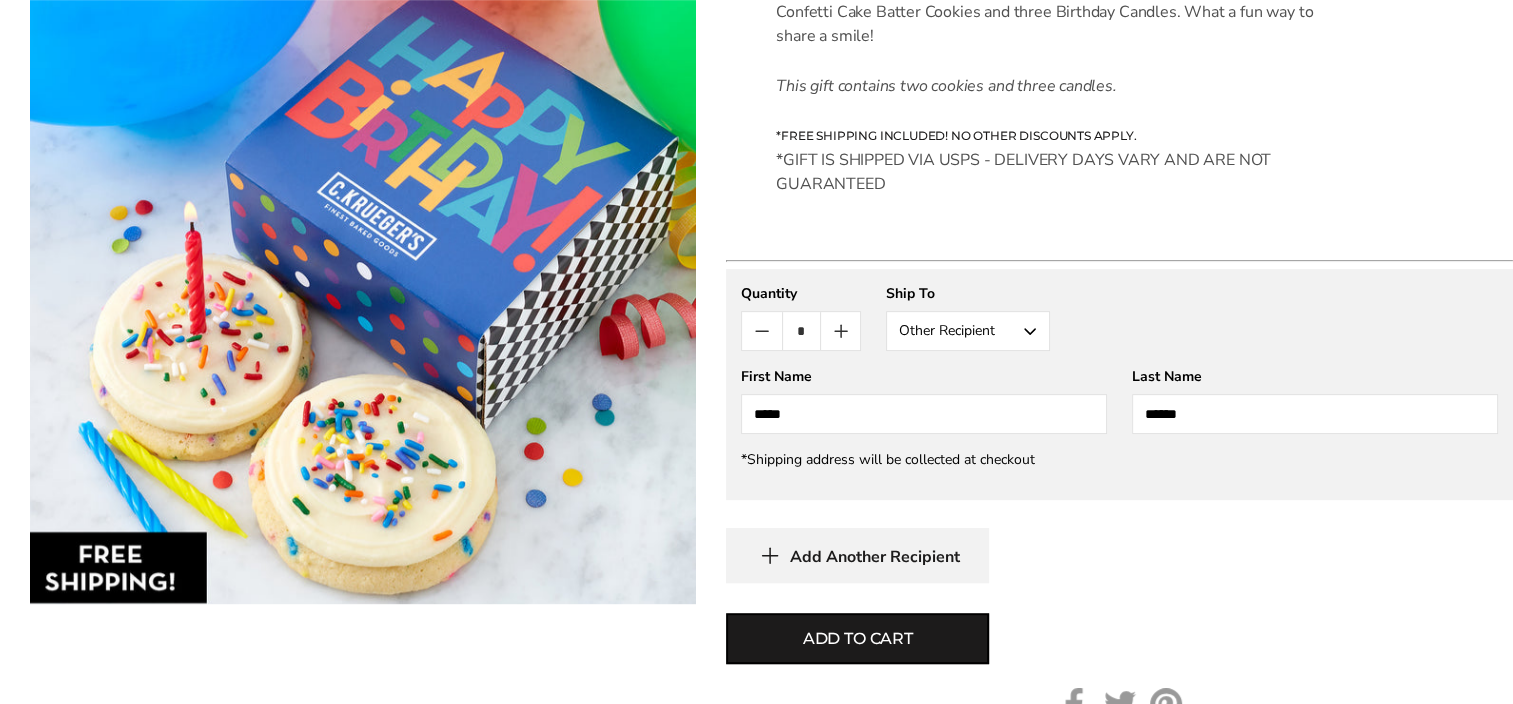 type on "******" 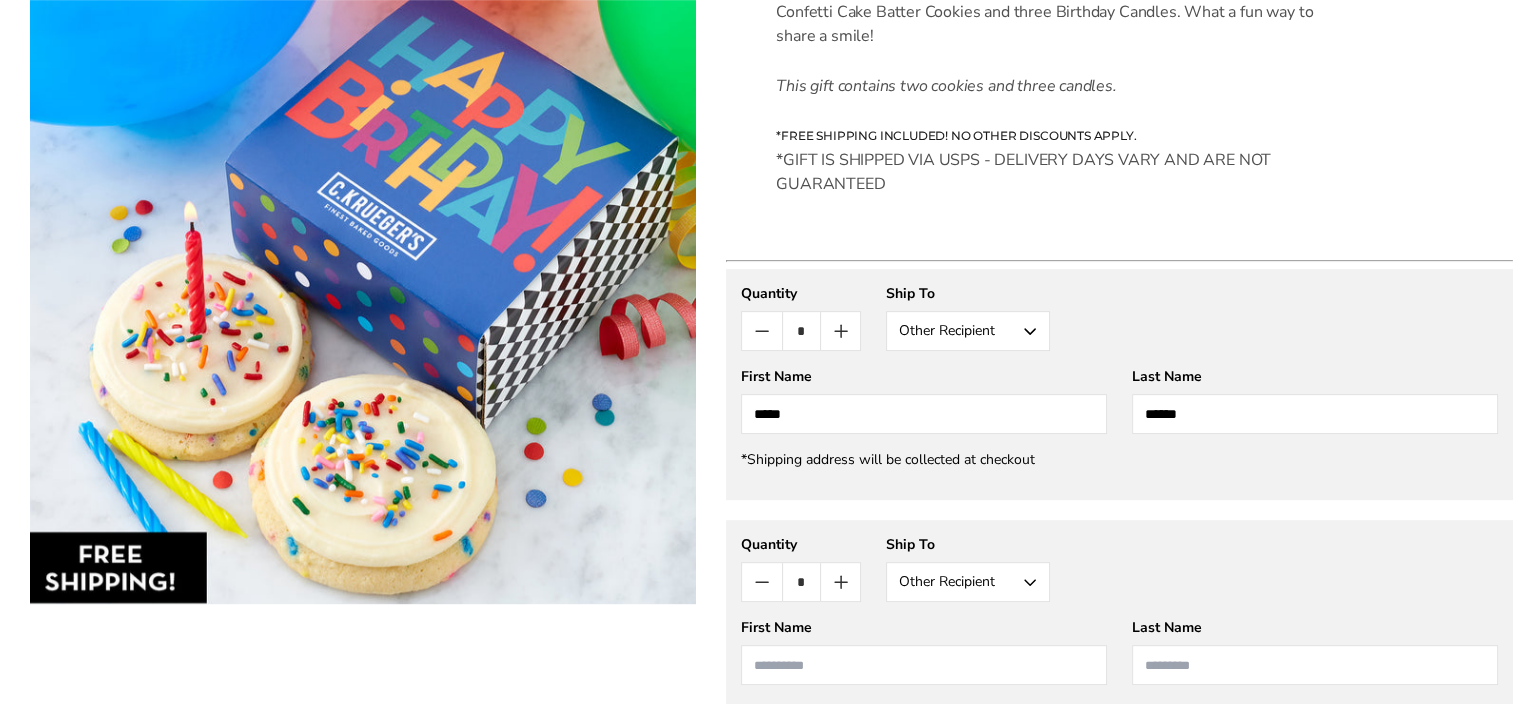 scroll, scrollTop: 761, scrollLeft: 0, axis: vertical 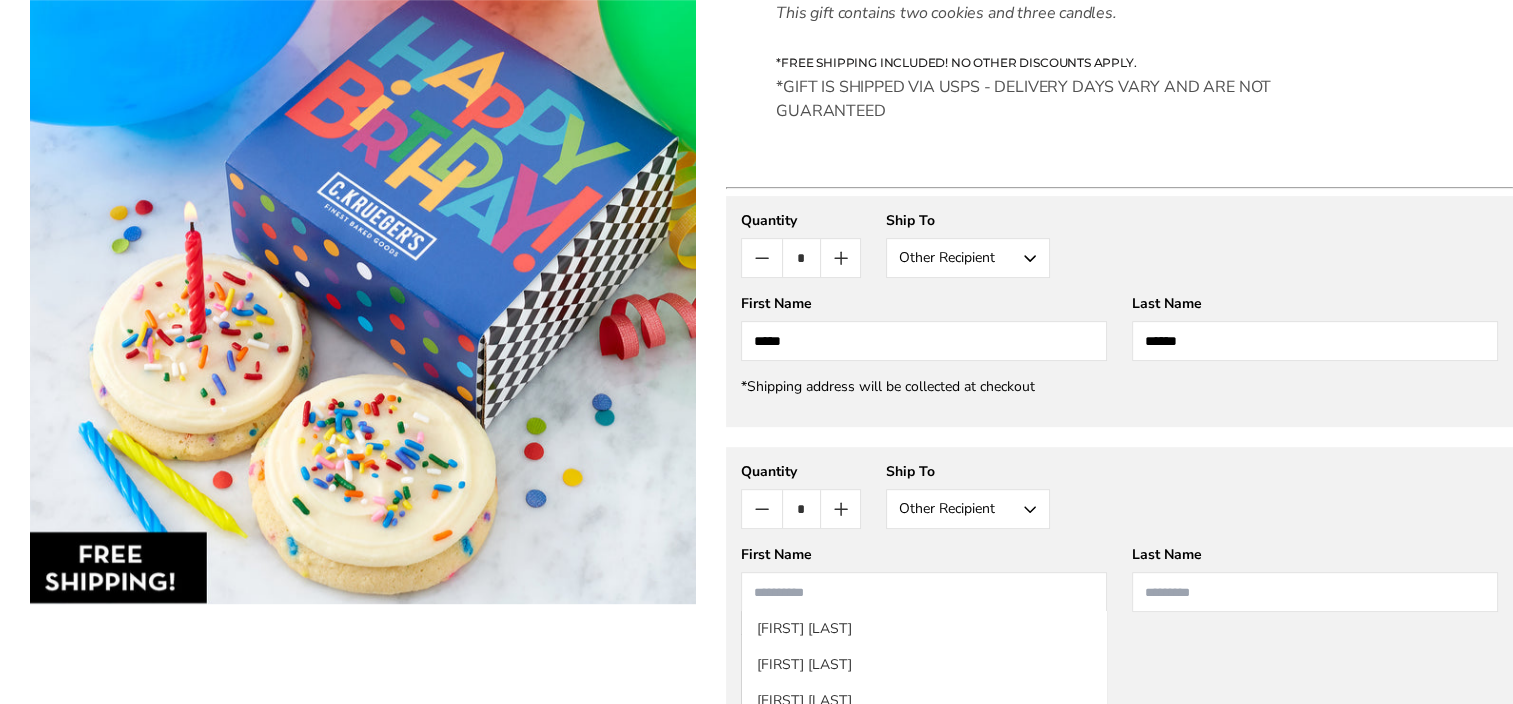 click at bounding box center (924, 592) 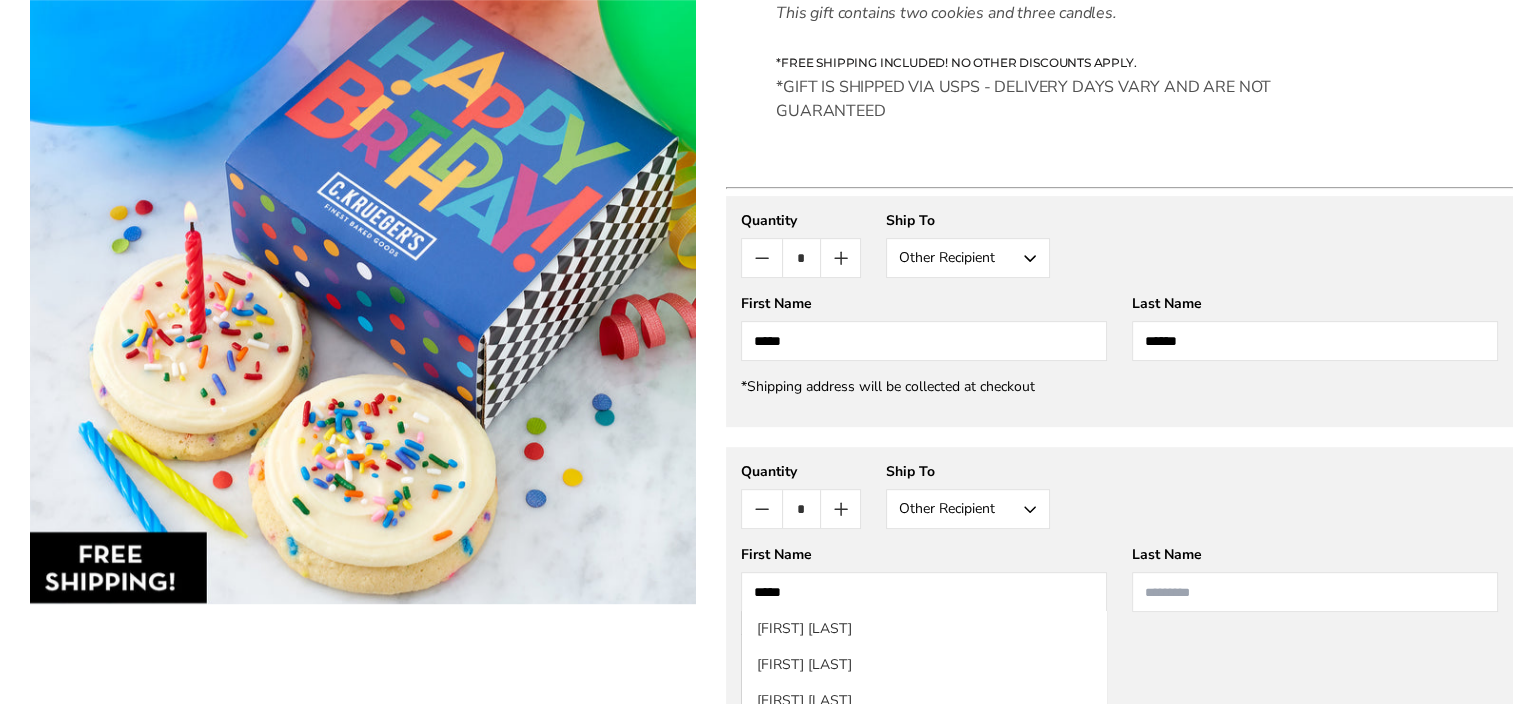 type on "*****" 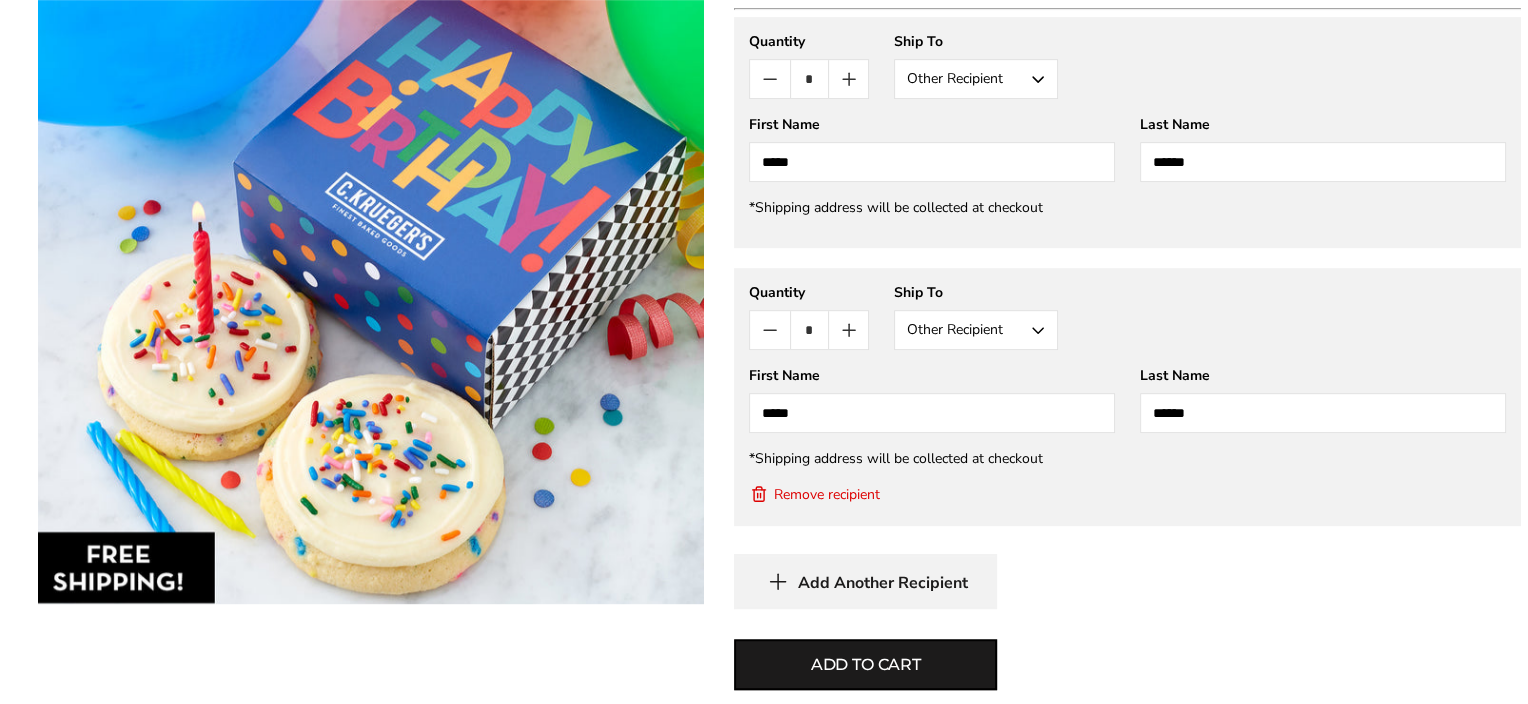 scroll, scrollTop: 941, scrollLeft: 0, axis: vertical 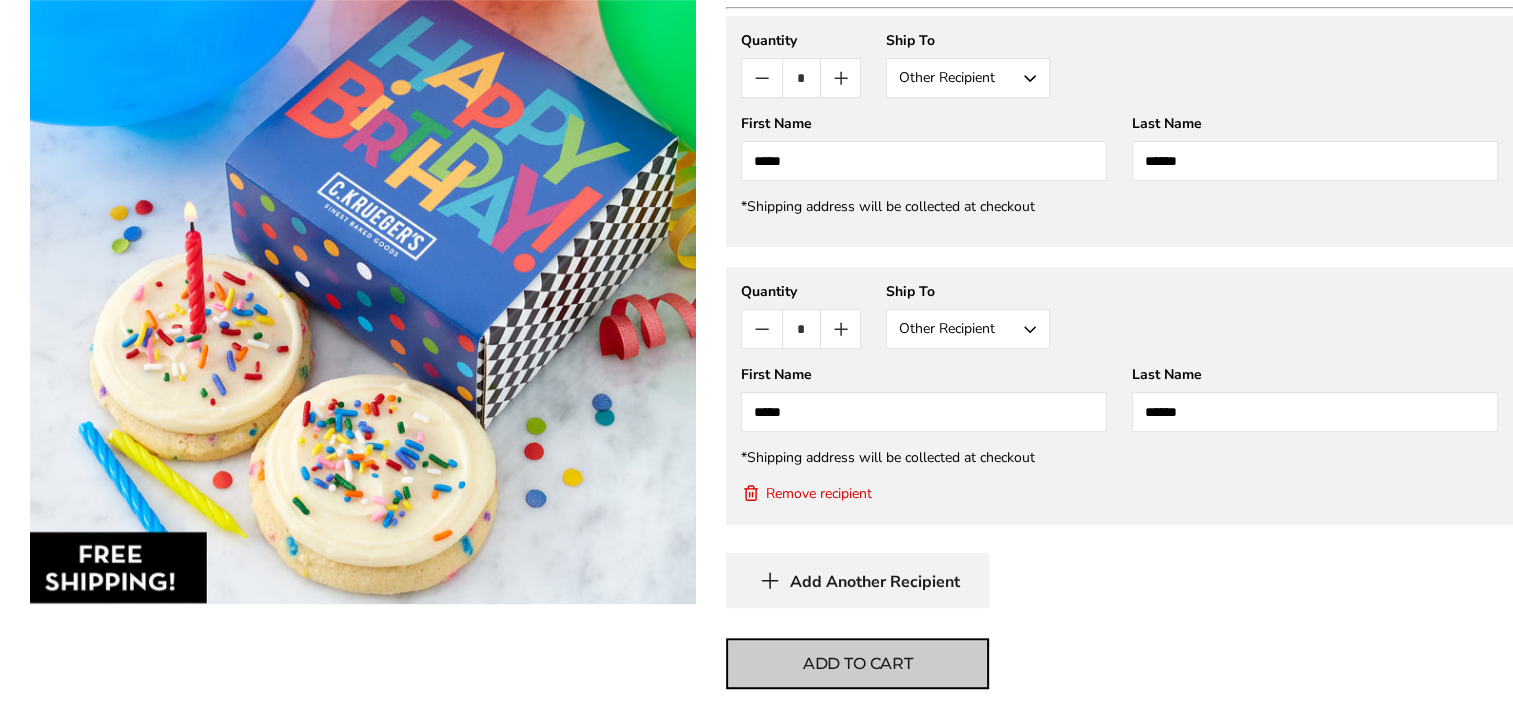 type on "******" 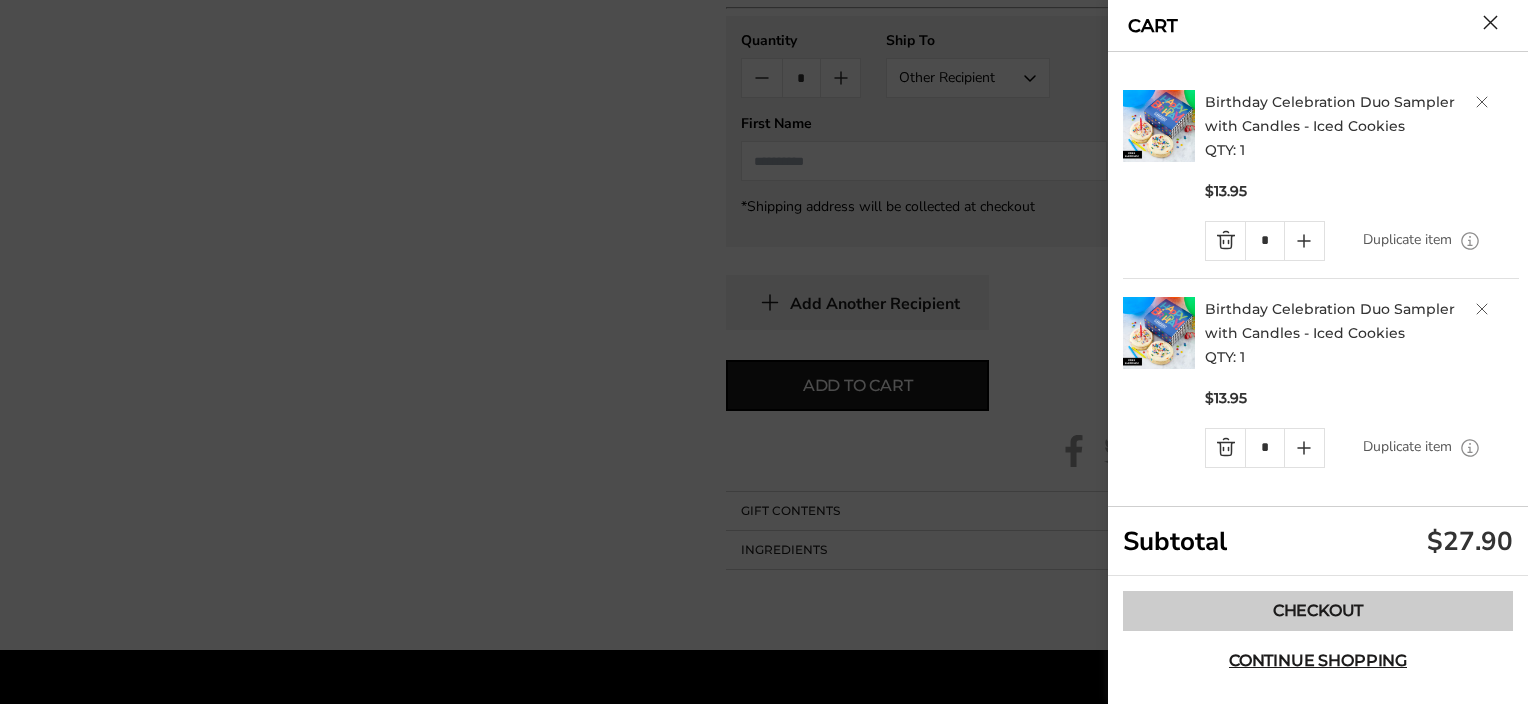 click on "Checkout" at bounding box center (1318, 611) 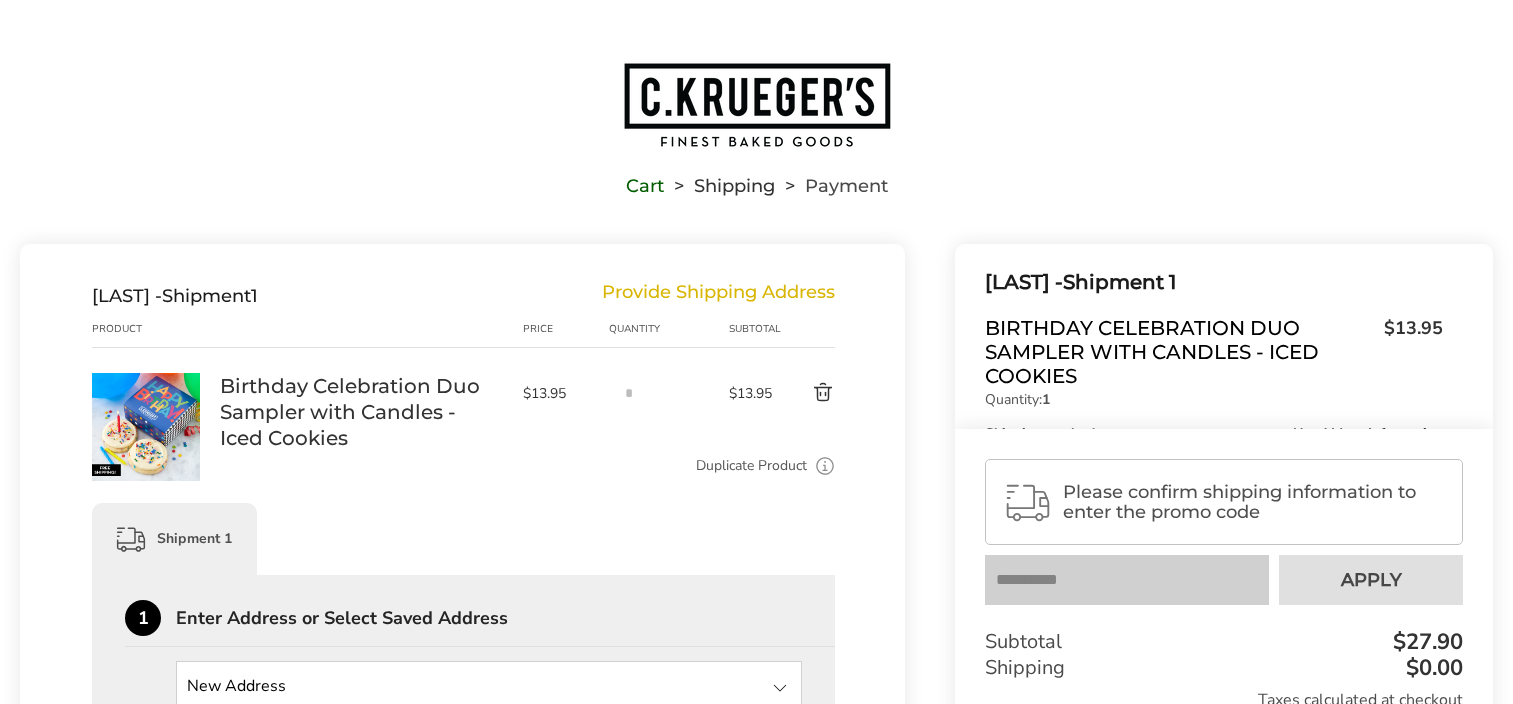 scroll, scrollTop: 0, scrollLeft: 0, axis: both 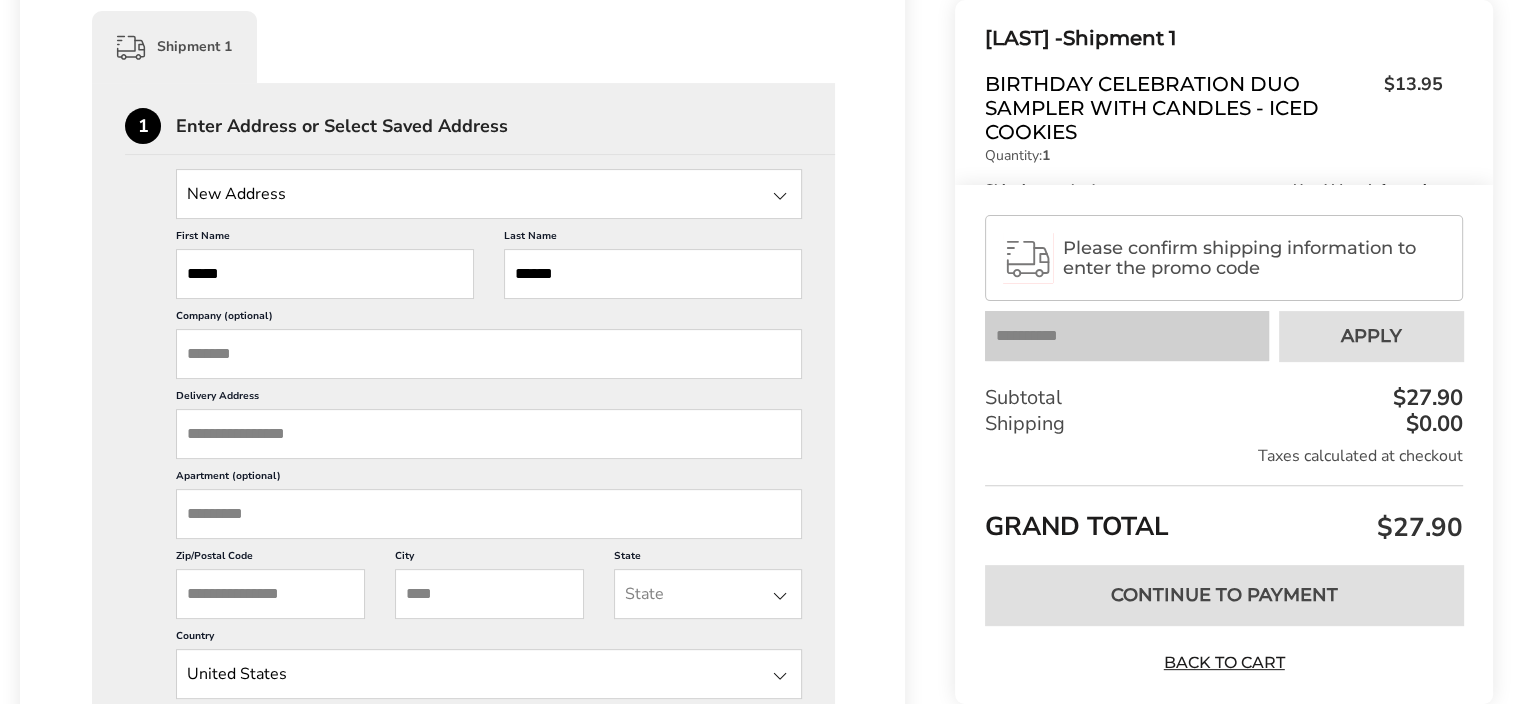 click on "Delivery Address" at bounding box center (489, 434) 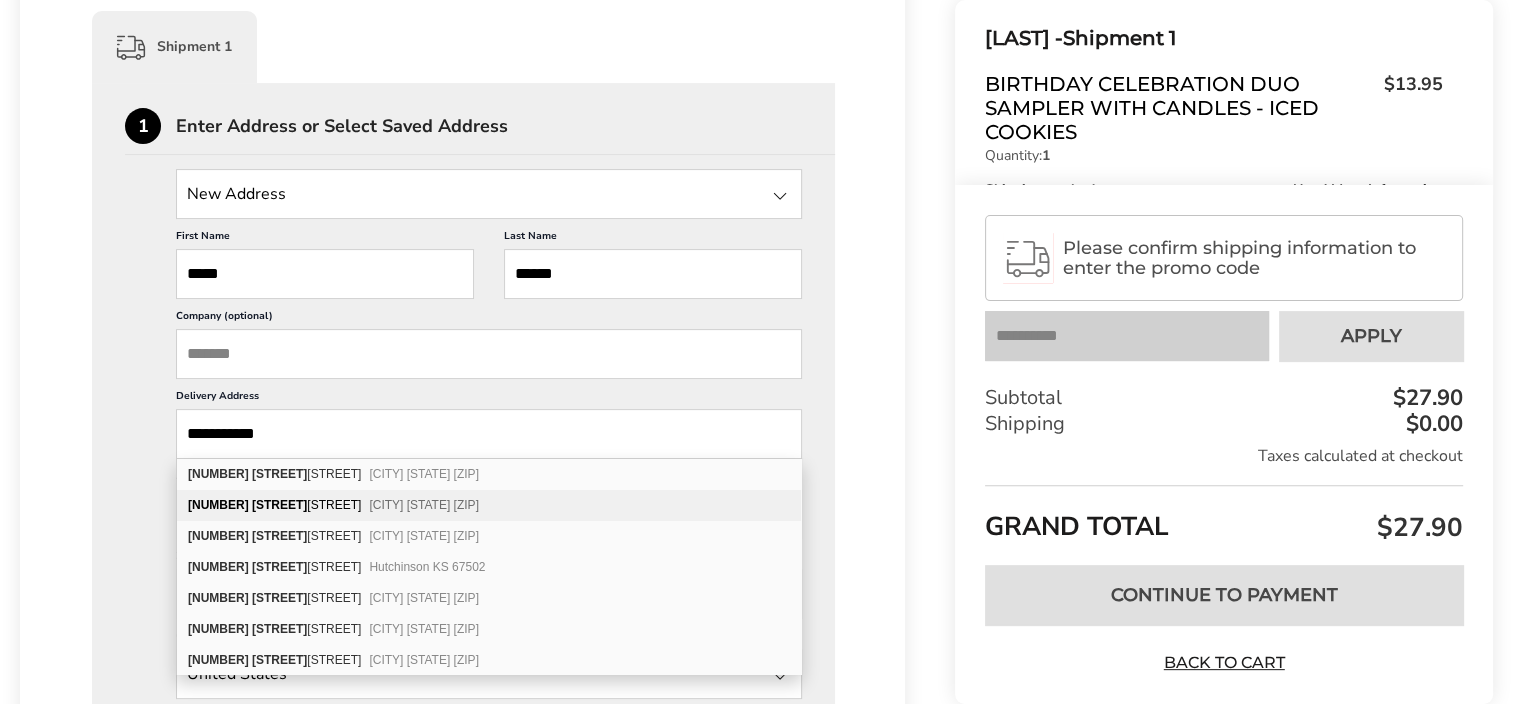 click on "Fort Collins CO 80525" at bounding box center (424, 505) 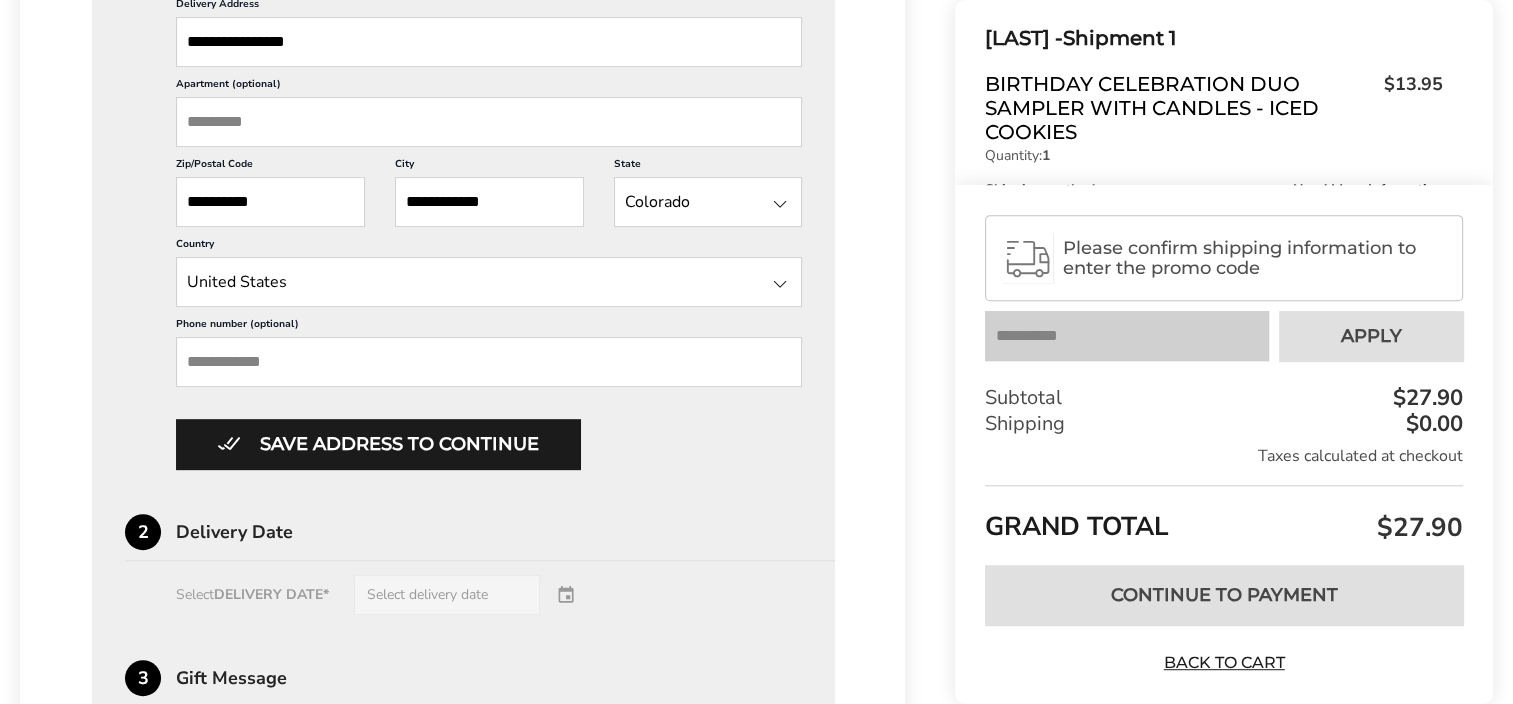 scroll, scrollTop: 883, scrollLeft: 0, axis: vertical 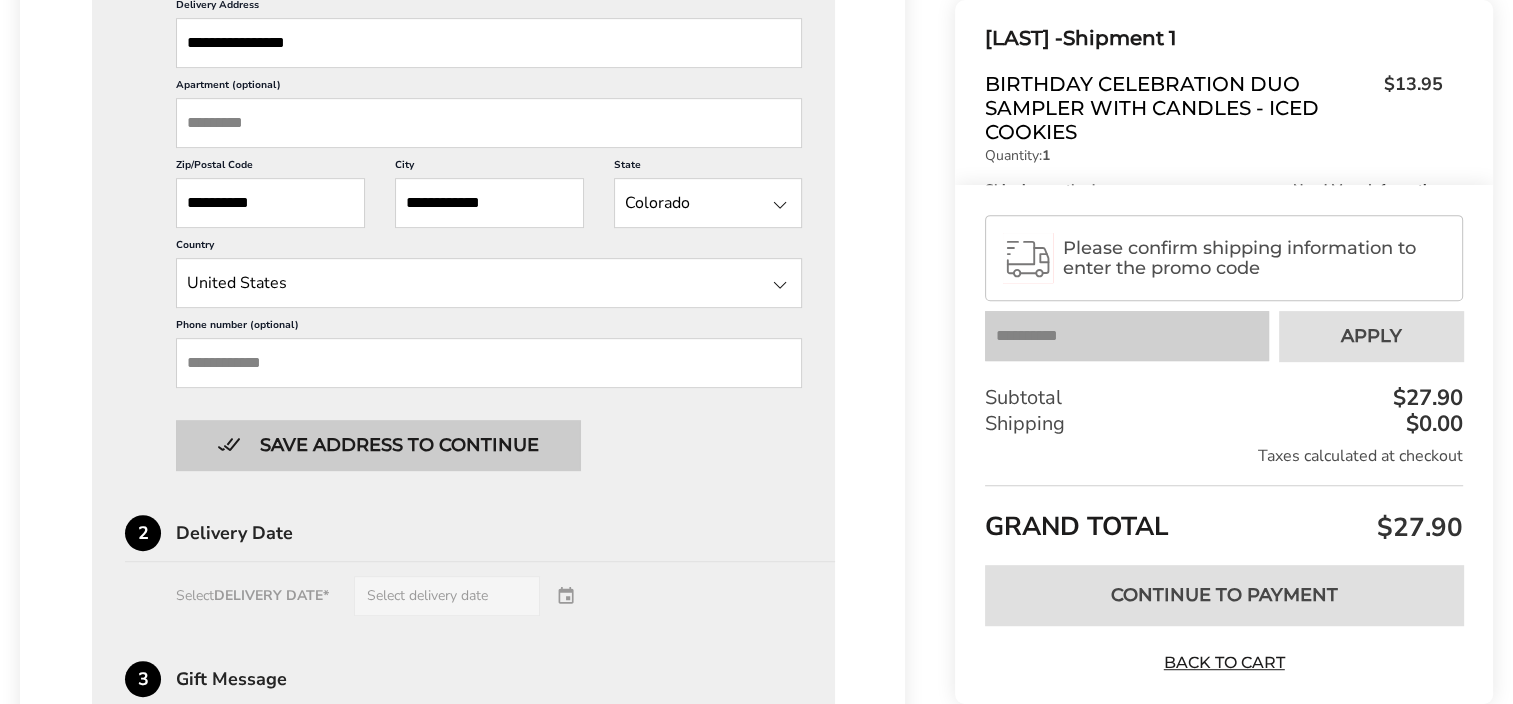 click on "Save address to continue" at bounding box center [378, 445] 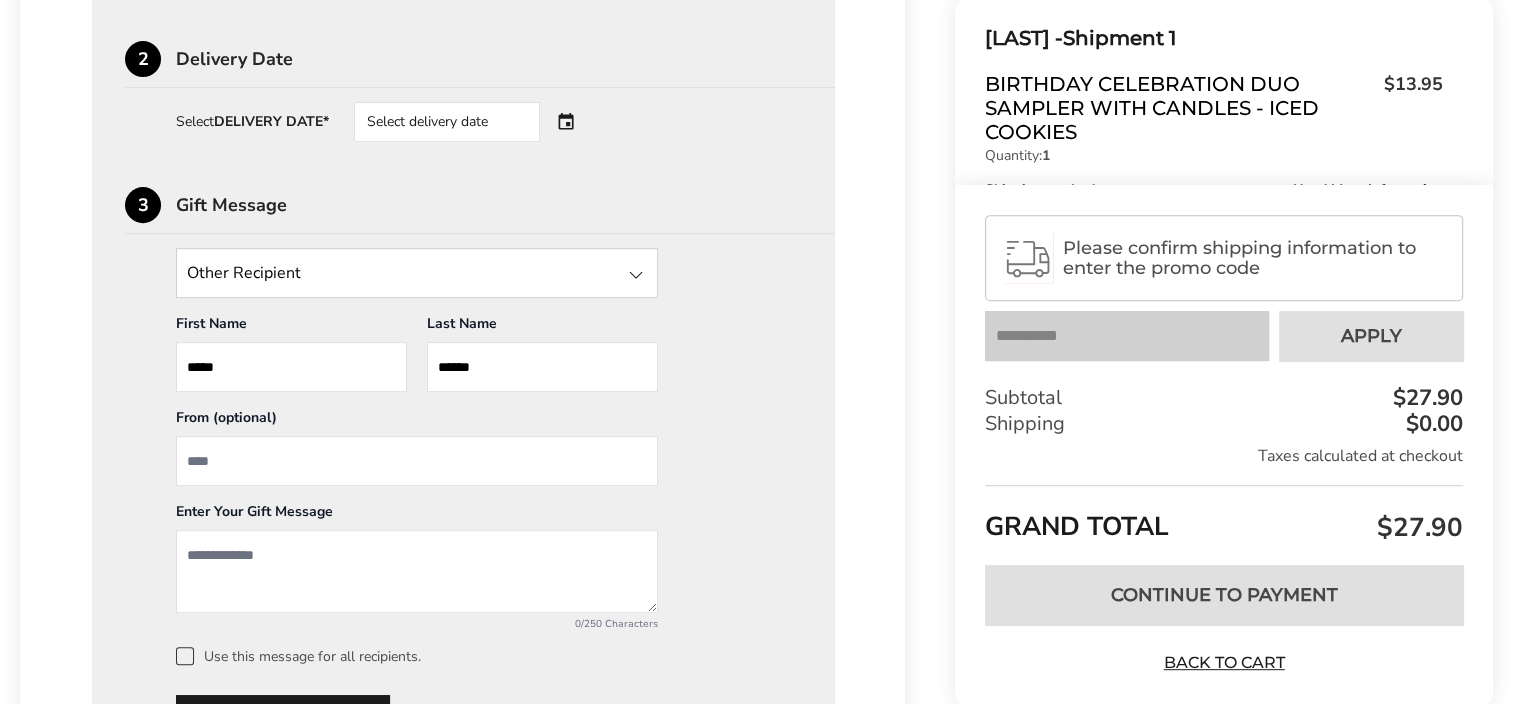 scroll, scrollTop: 756, scrollLeft: 0, axis: vertical 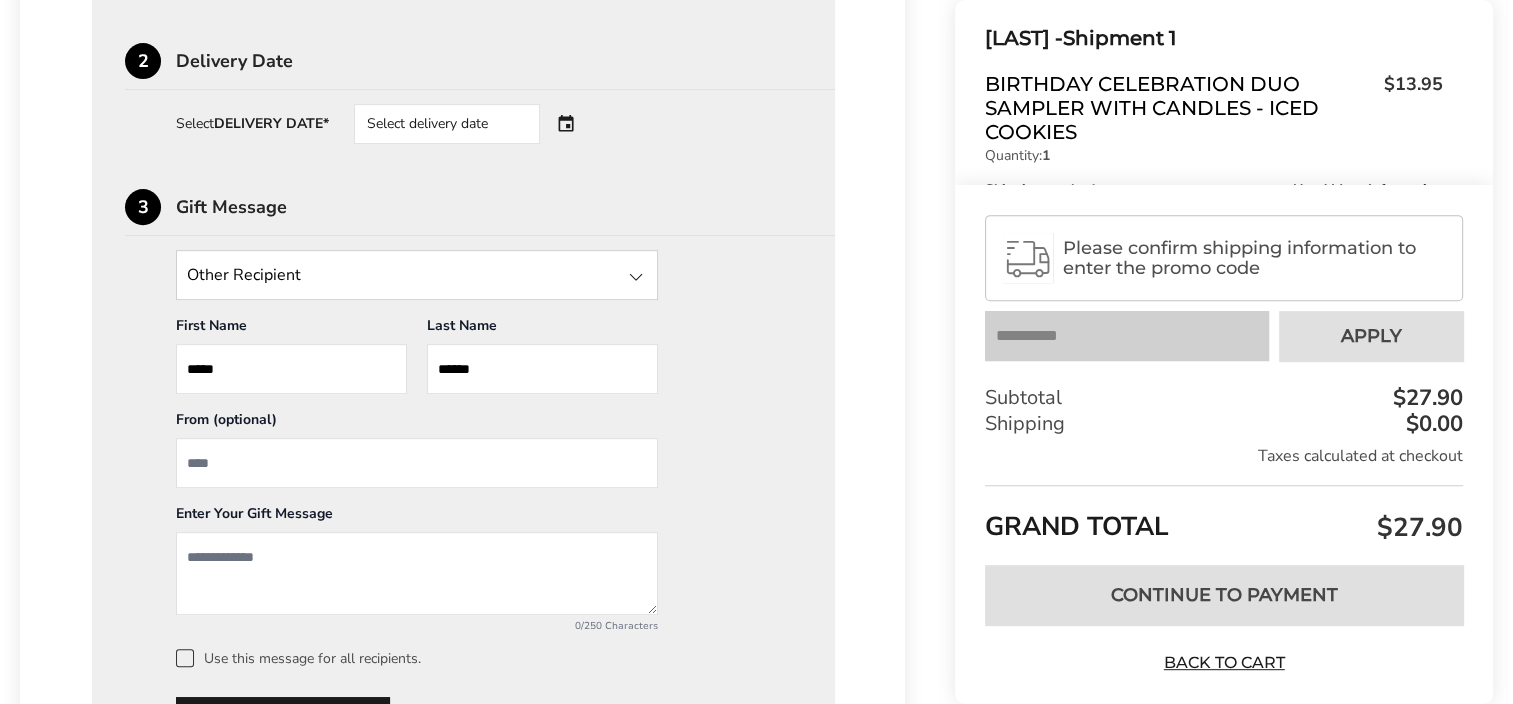click at bounding box center (417, 463) 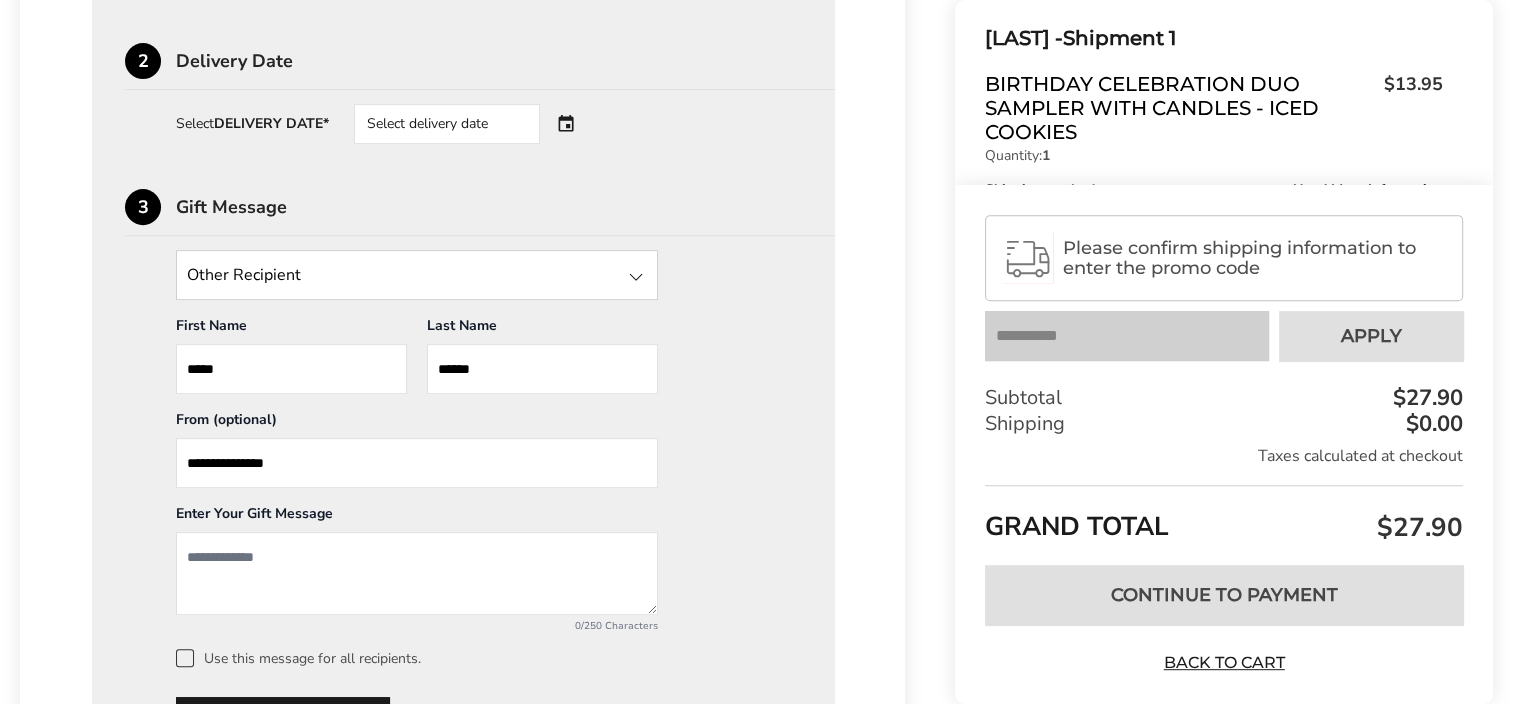 type on "**********" 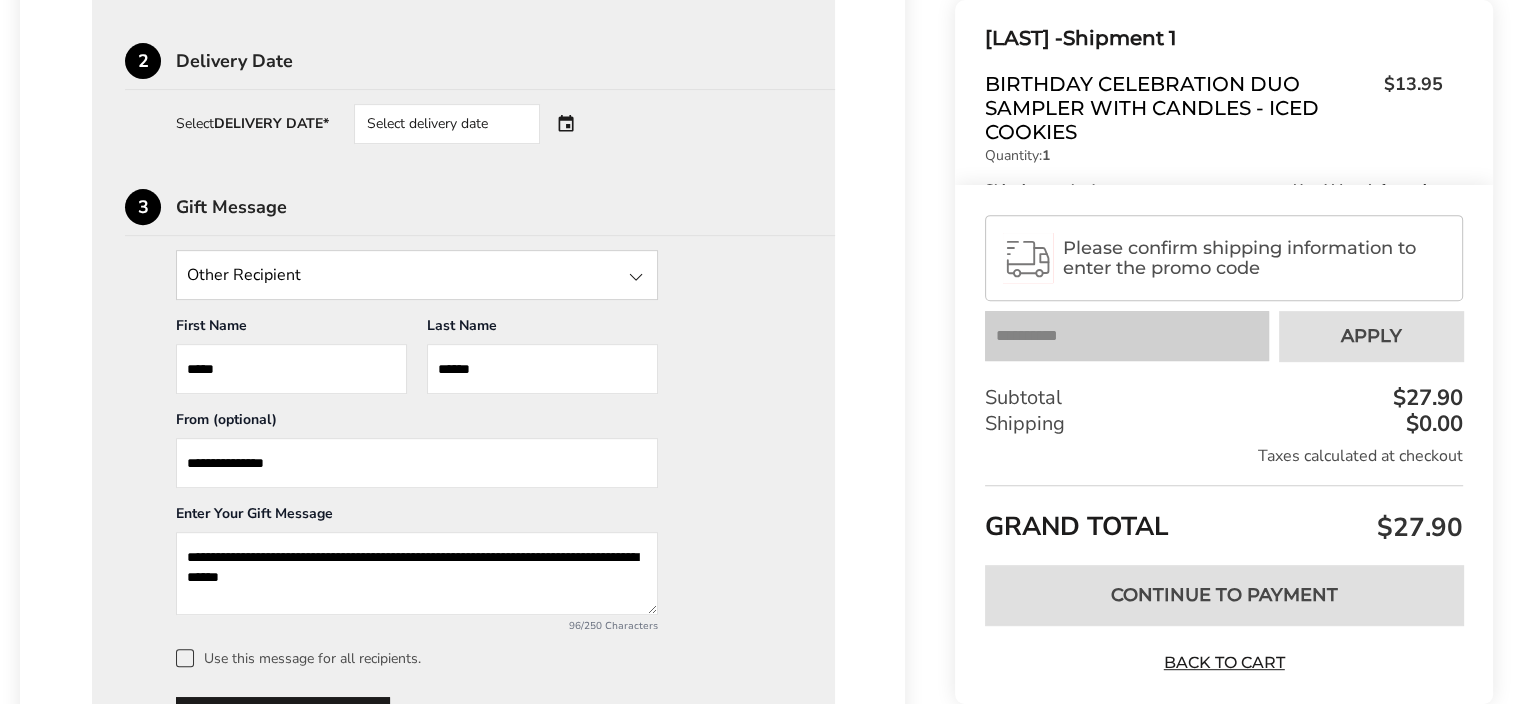 click on "**********" at bounding box center (417, 573) 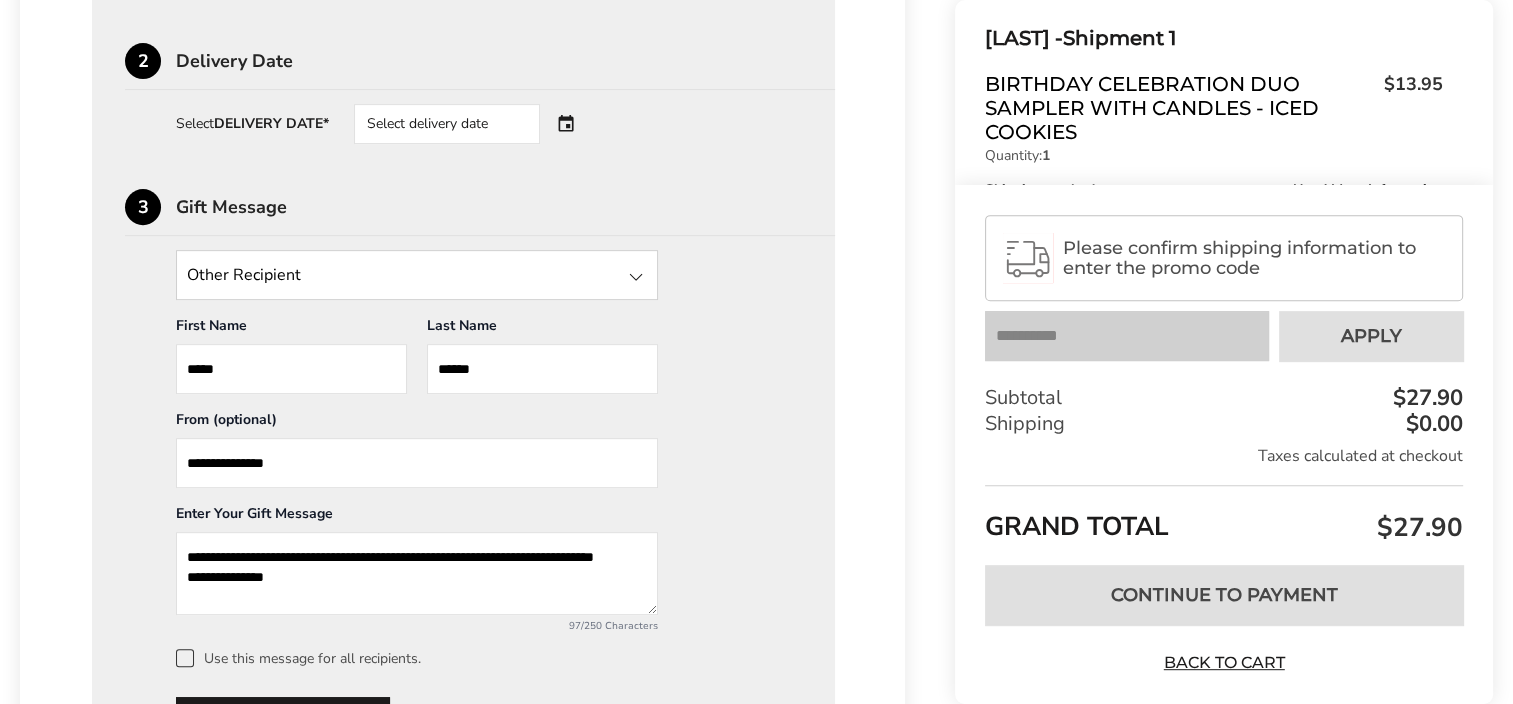 drag, startPoint x: 299, startPoint y: 592, endPoint x: 187, endPoint y: 541, distance: 123.065025 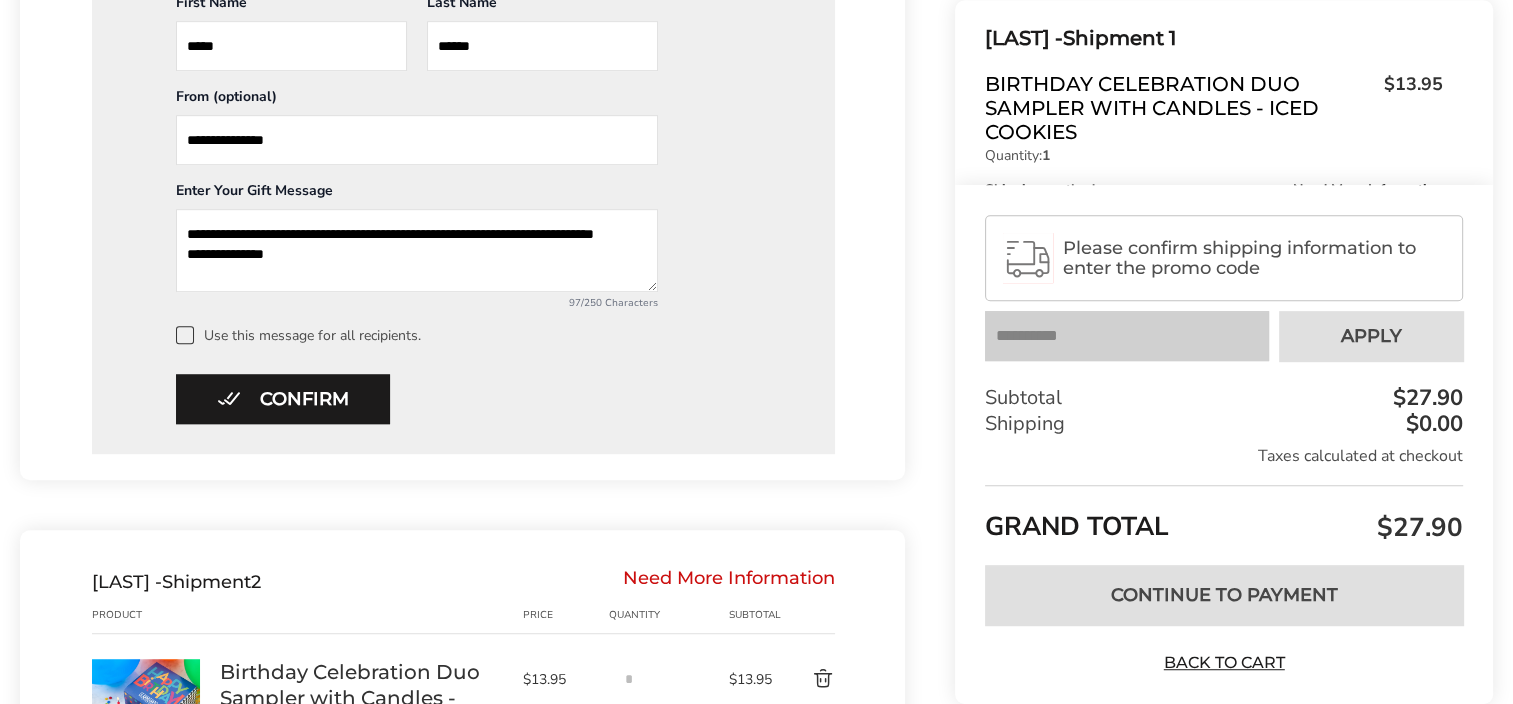 scroll, scrollTop: 1080, scrollLeft: 0, axis: vertical 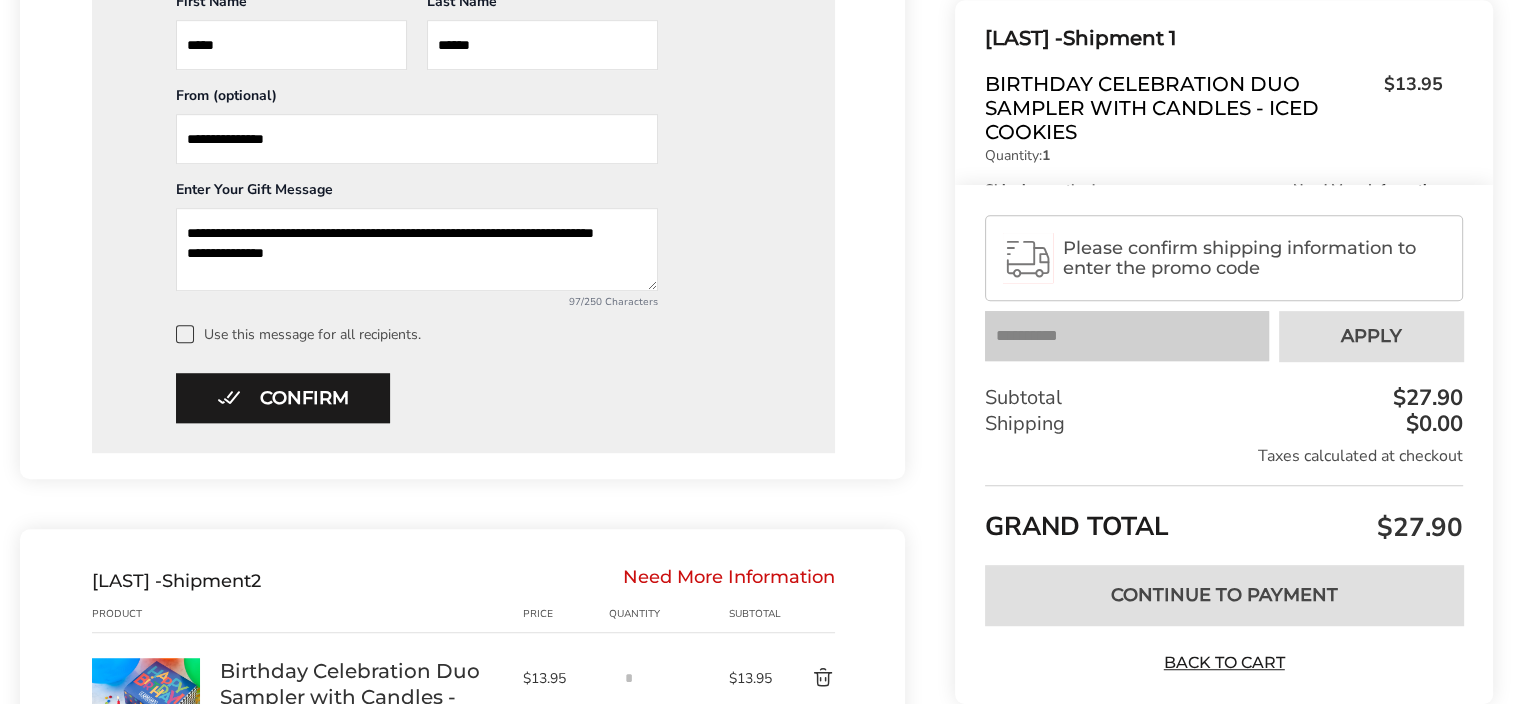 click at bounding box center (185, 334) 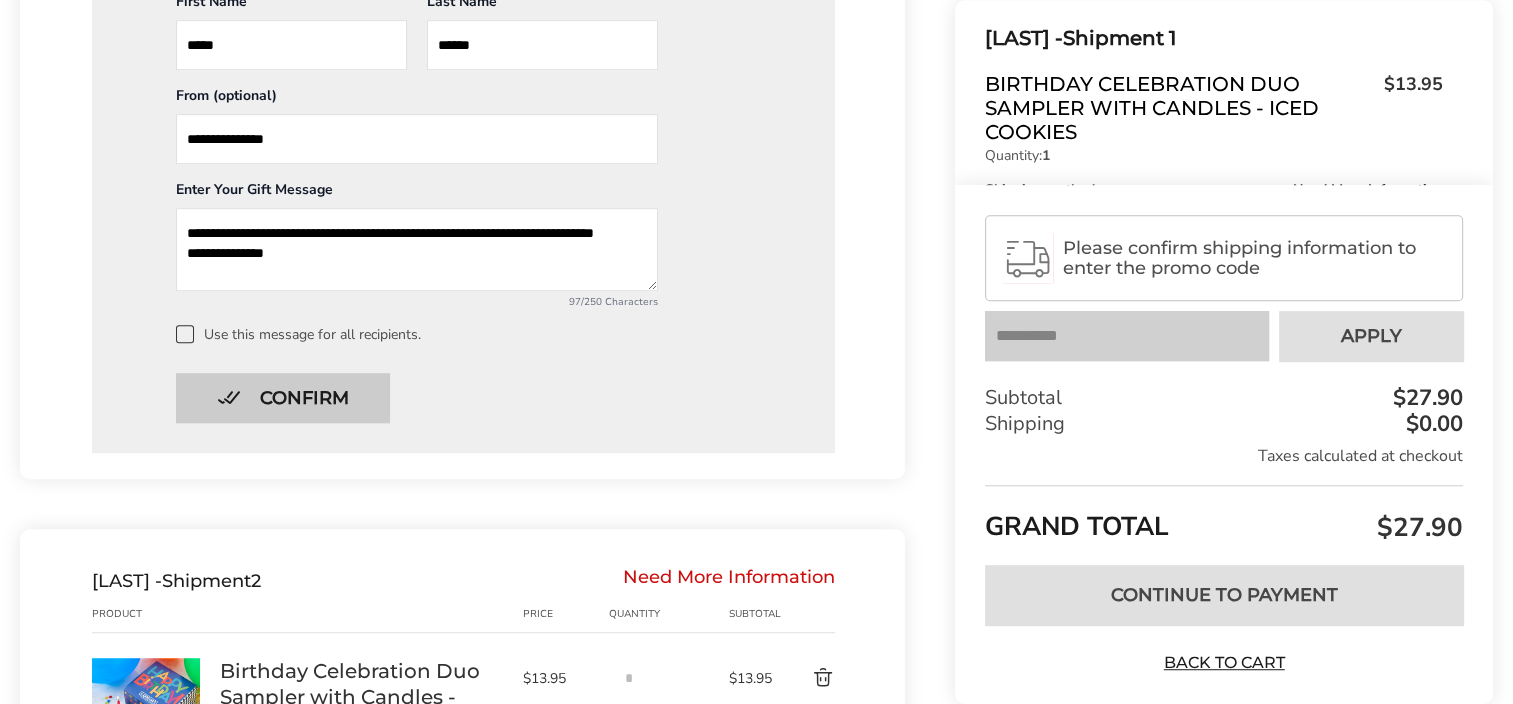 click on "Confirm" at bounding box center (283, 398) 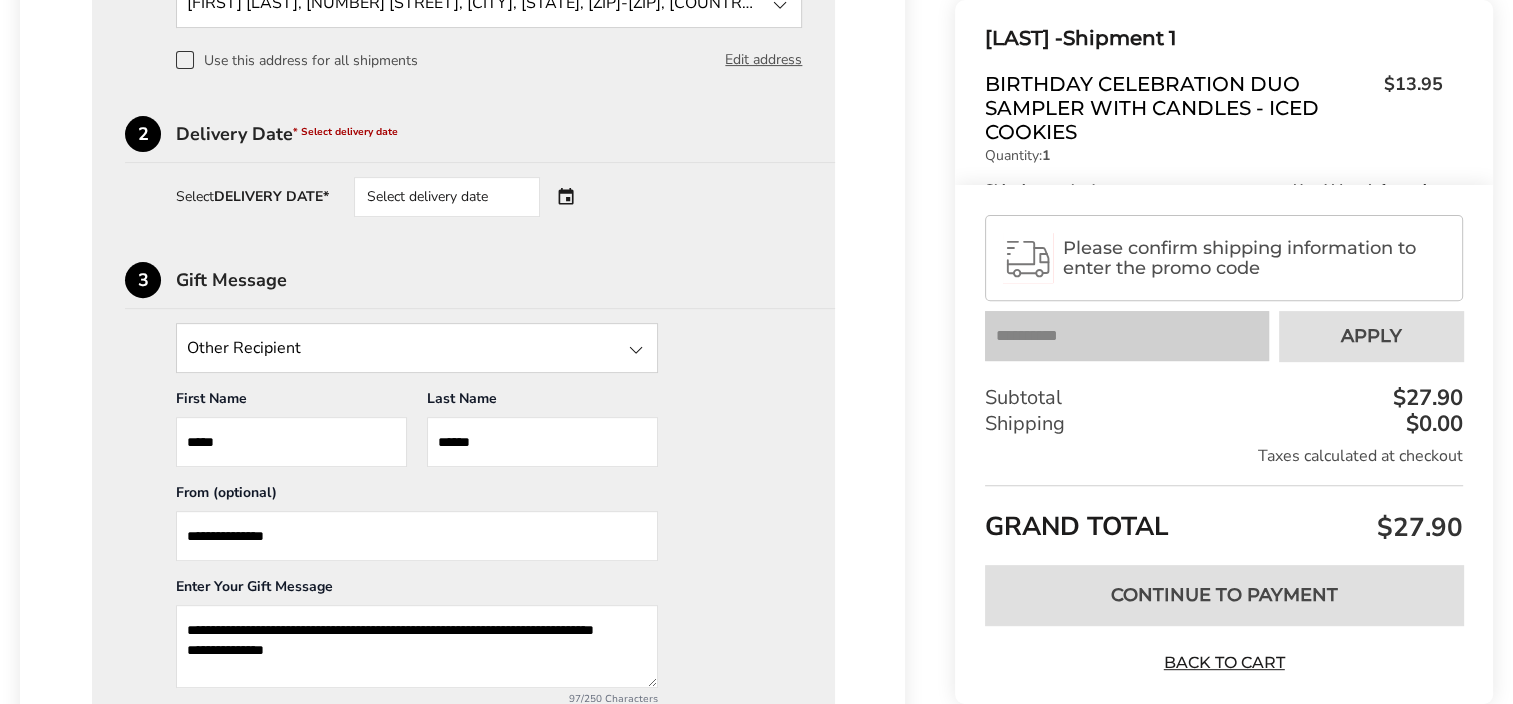 scroll, scrollTop: 682, scrollLeft: 0, axis: vertical 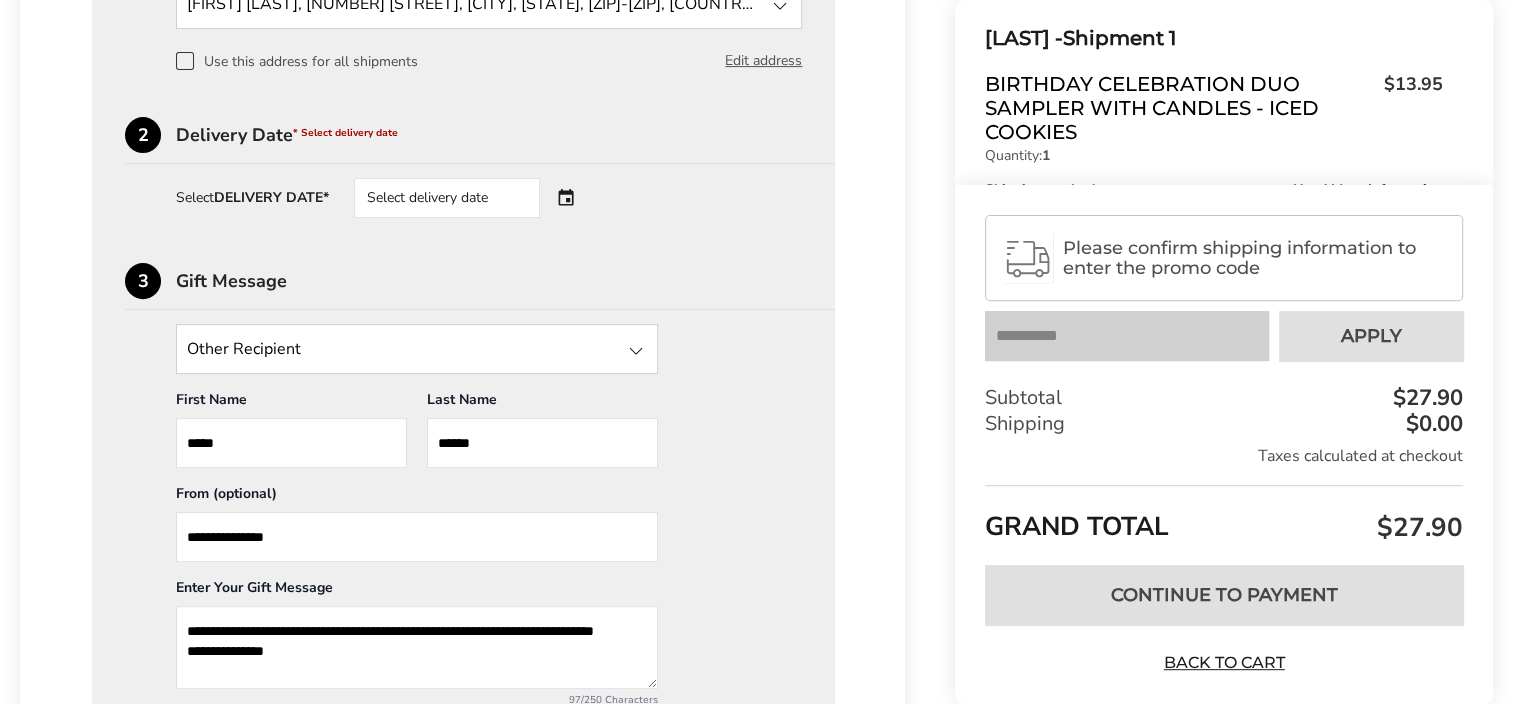 click on "Select delivery date" at bounding box center [475, 198] 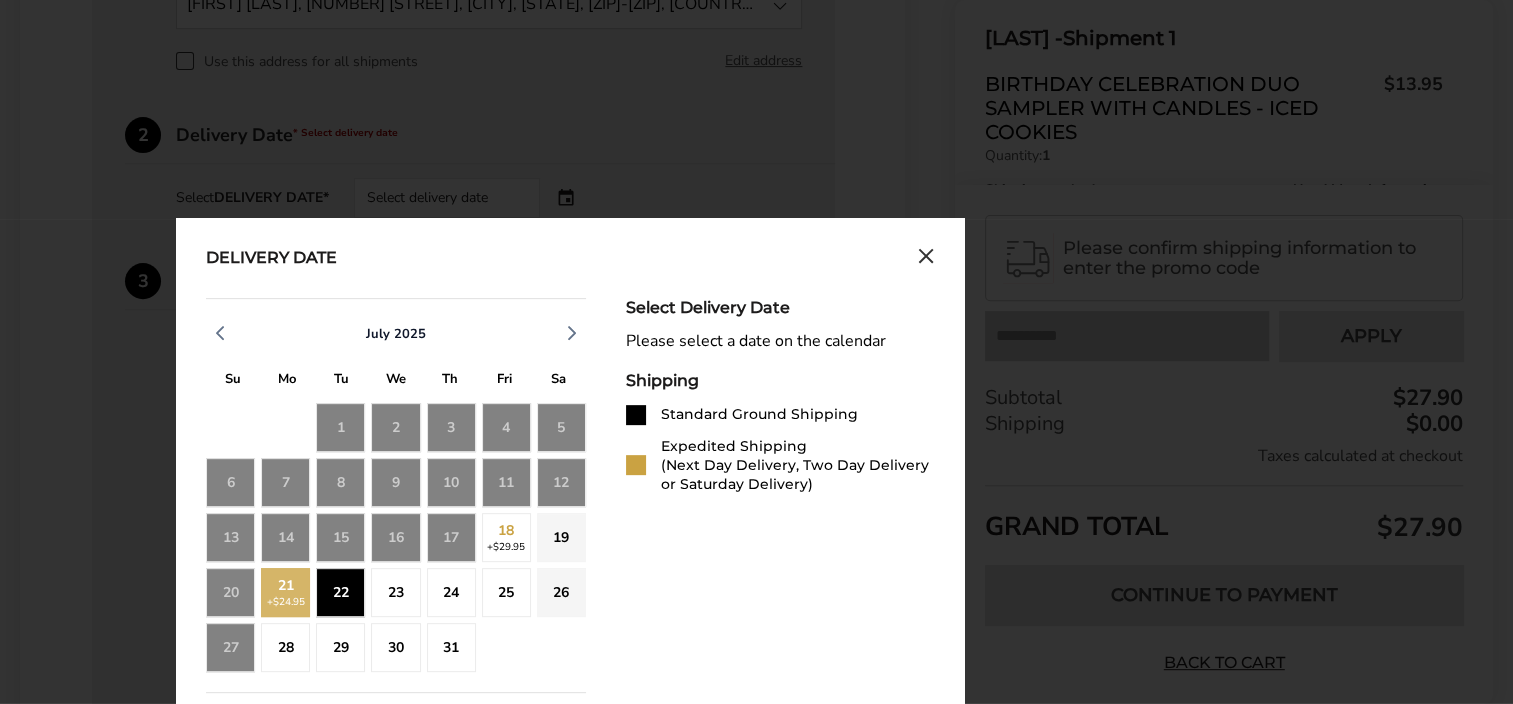 click on "22" 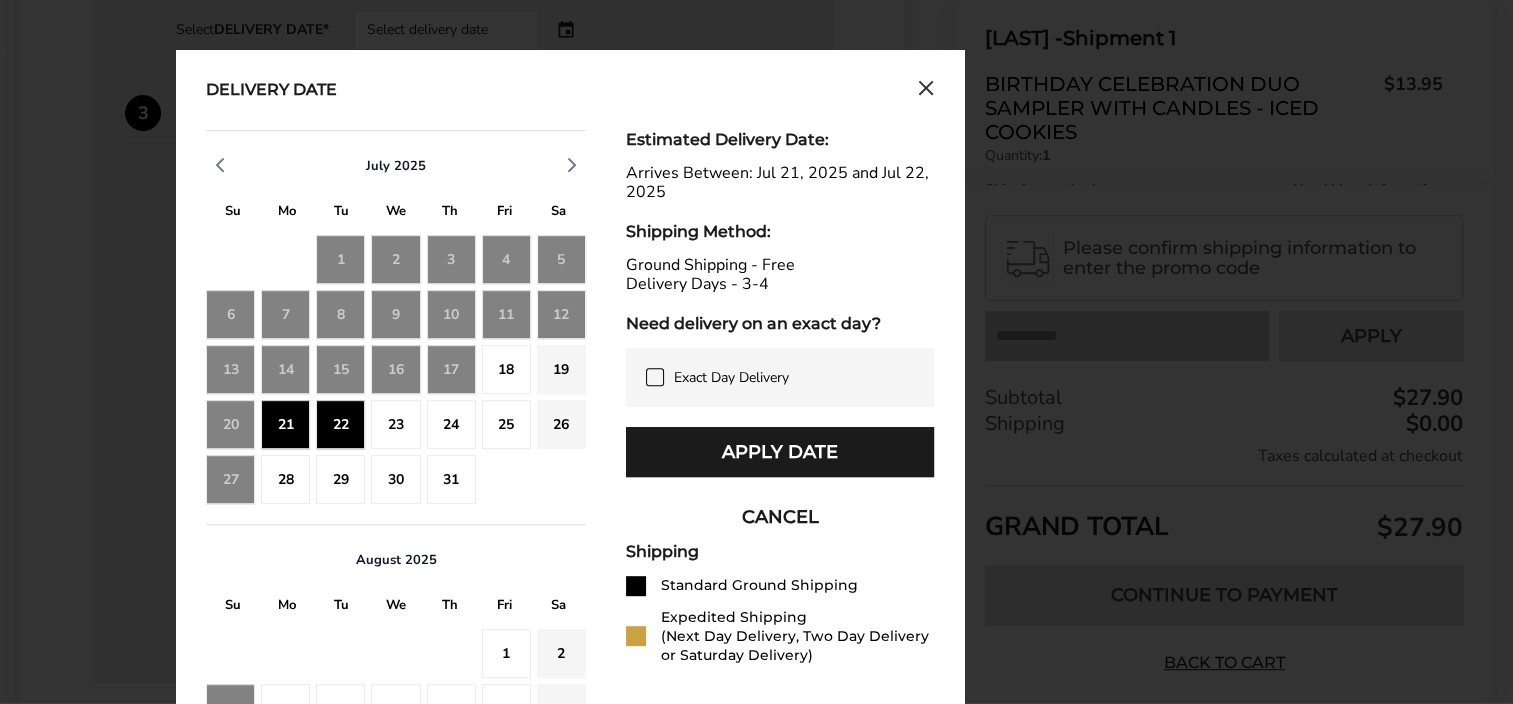 scroll, scrollTop: 864, scrollLeft: 0, axis: vertical 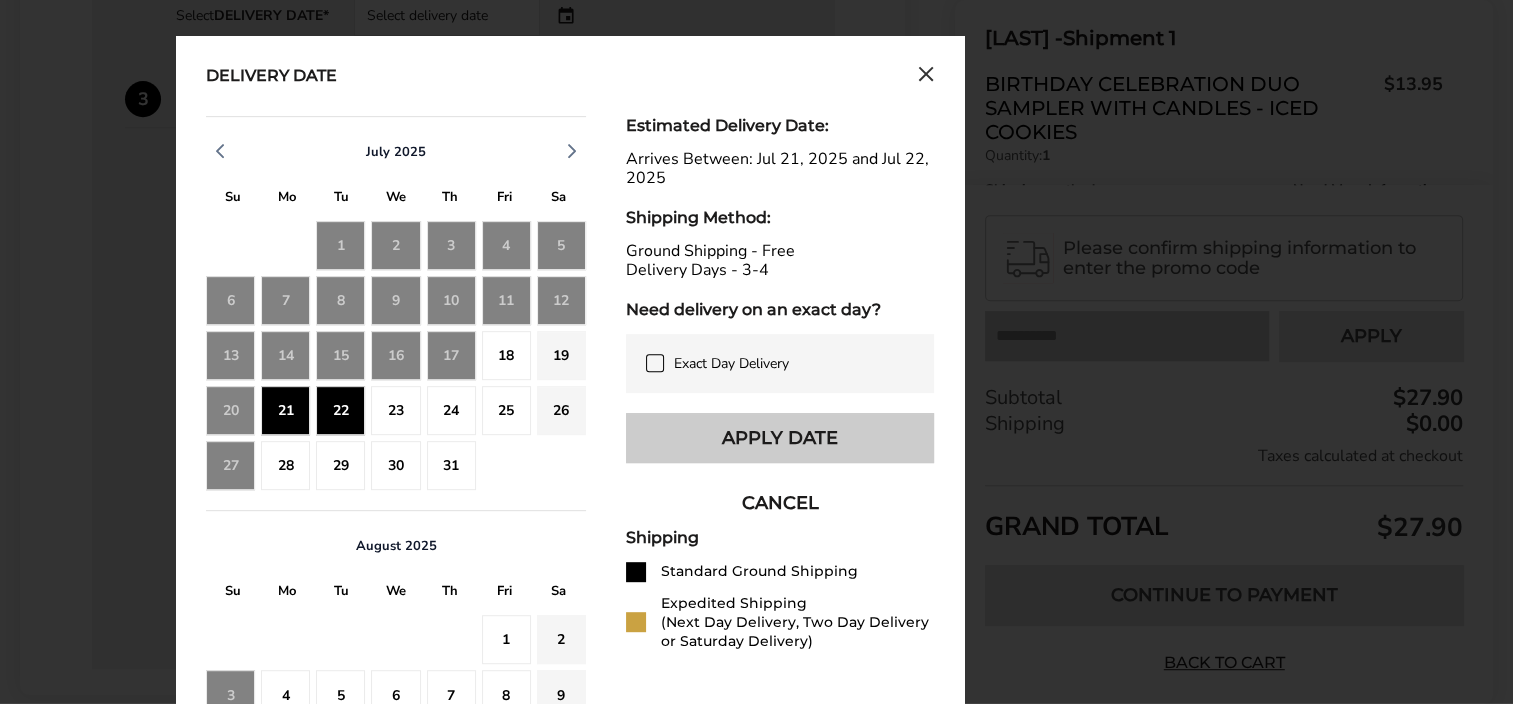 click on "Apply Date" at bounding box center [780, 438] 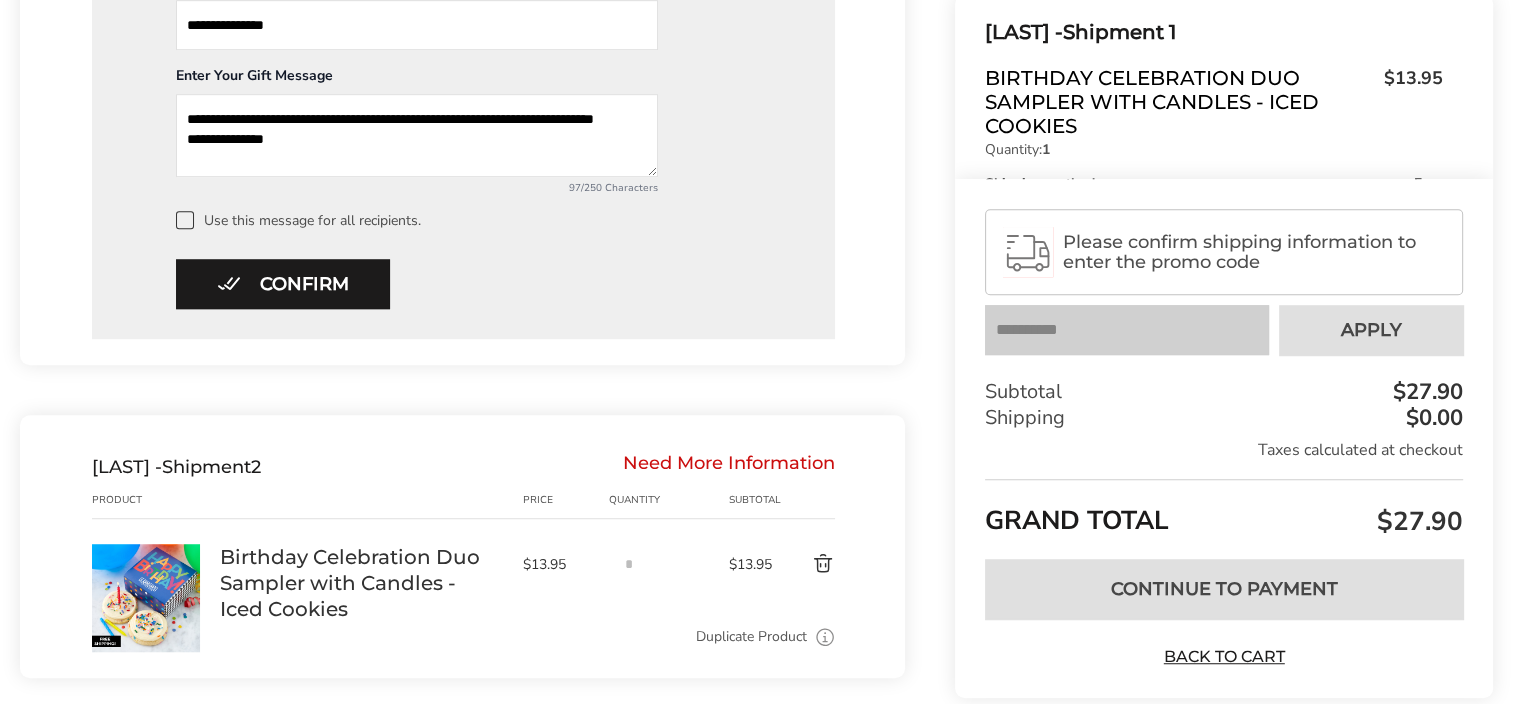 scroll, scrollTop: 1192, scrollLeft: 0, axis: vertical 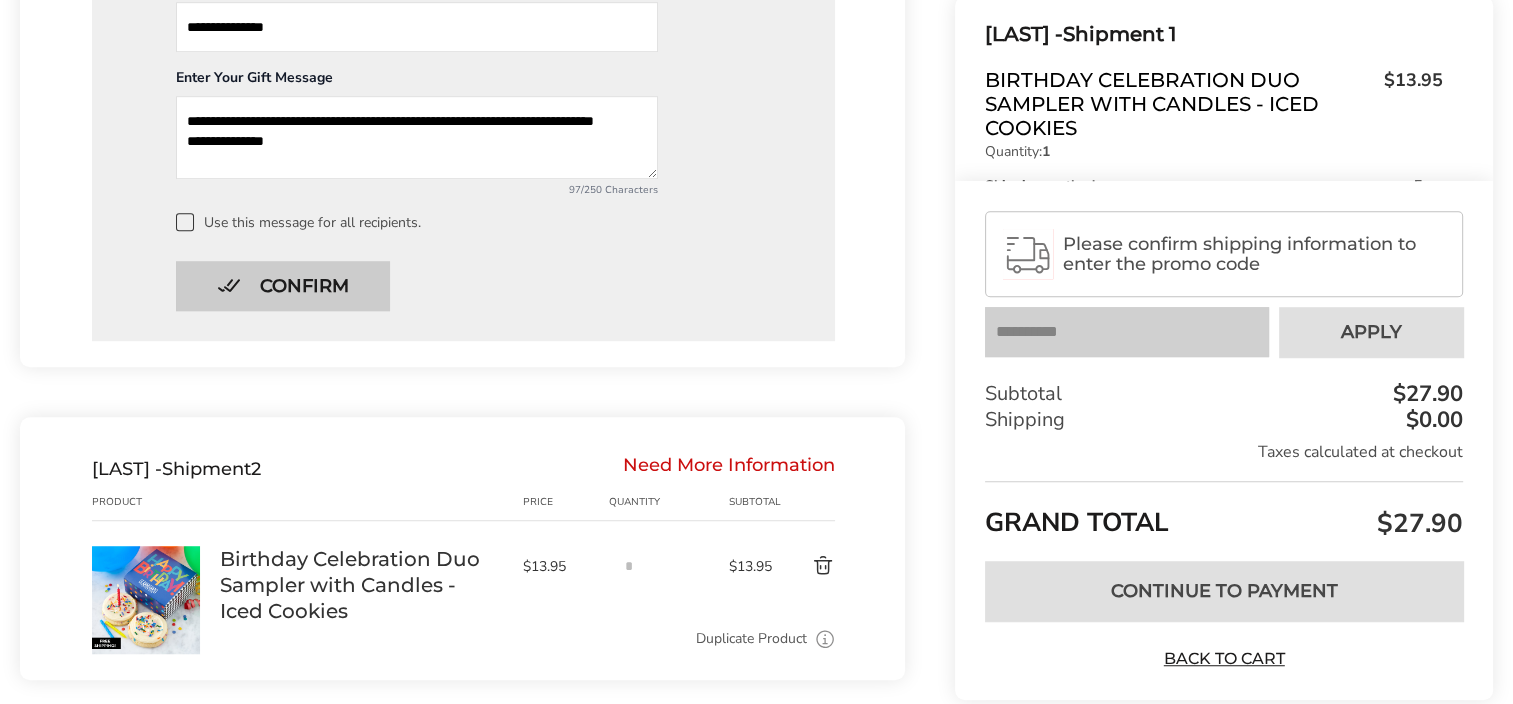 click on "Confirm" at bounding box center (283, 286) 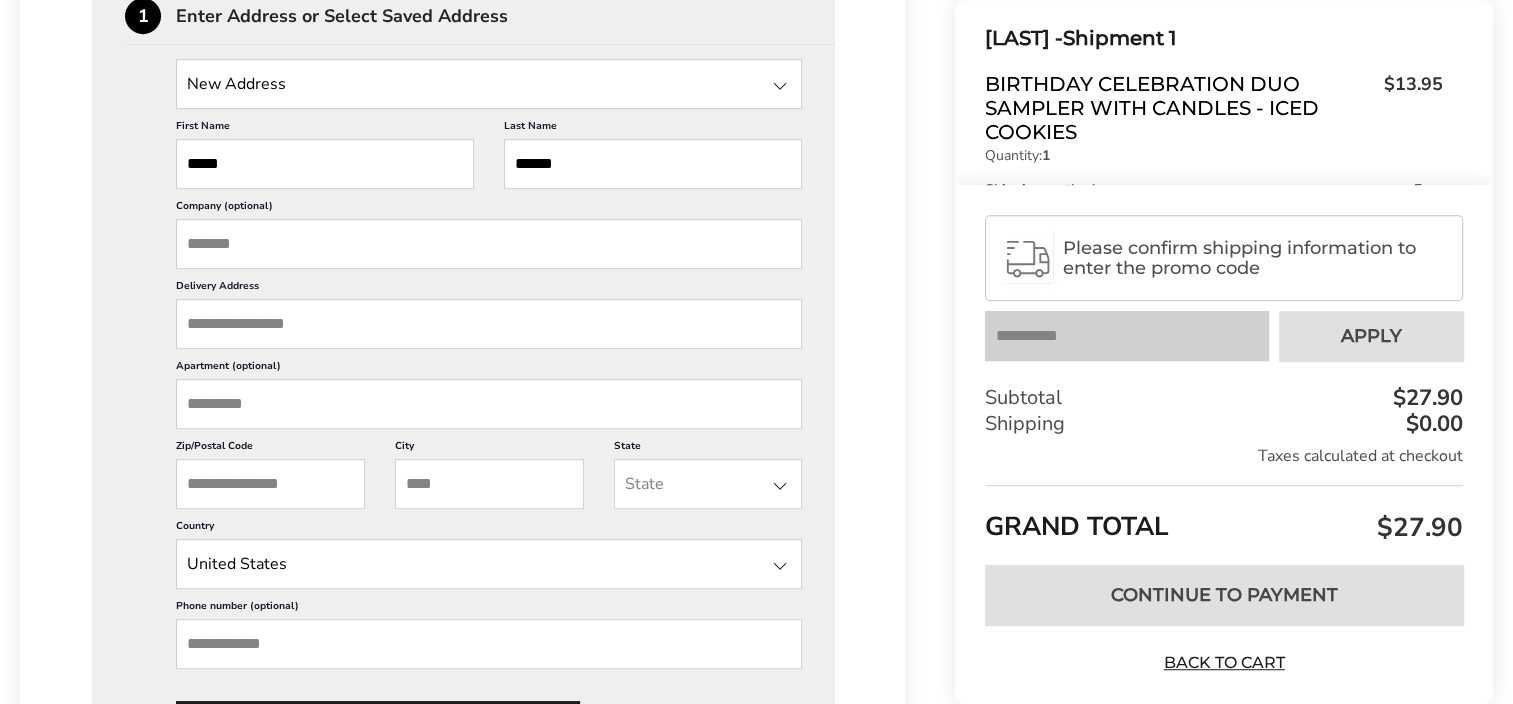 scroll, scrollTop: 1024, scrollLeft: 0, axis: vertical 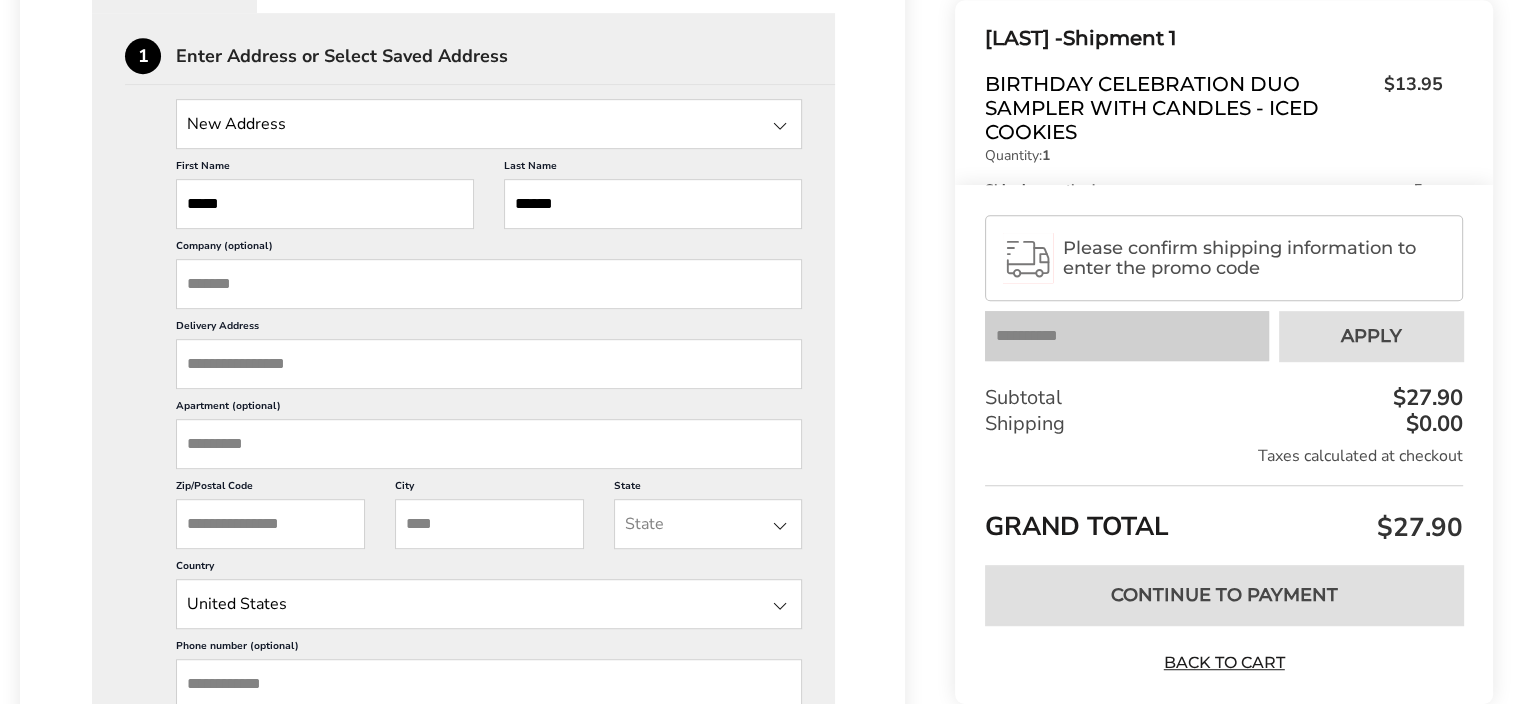 click on "Delivery Address" at bounding box center (489, 364) 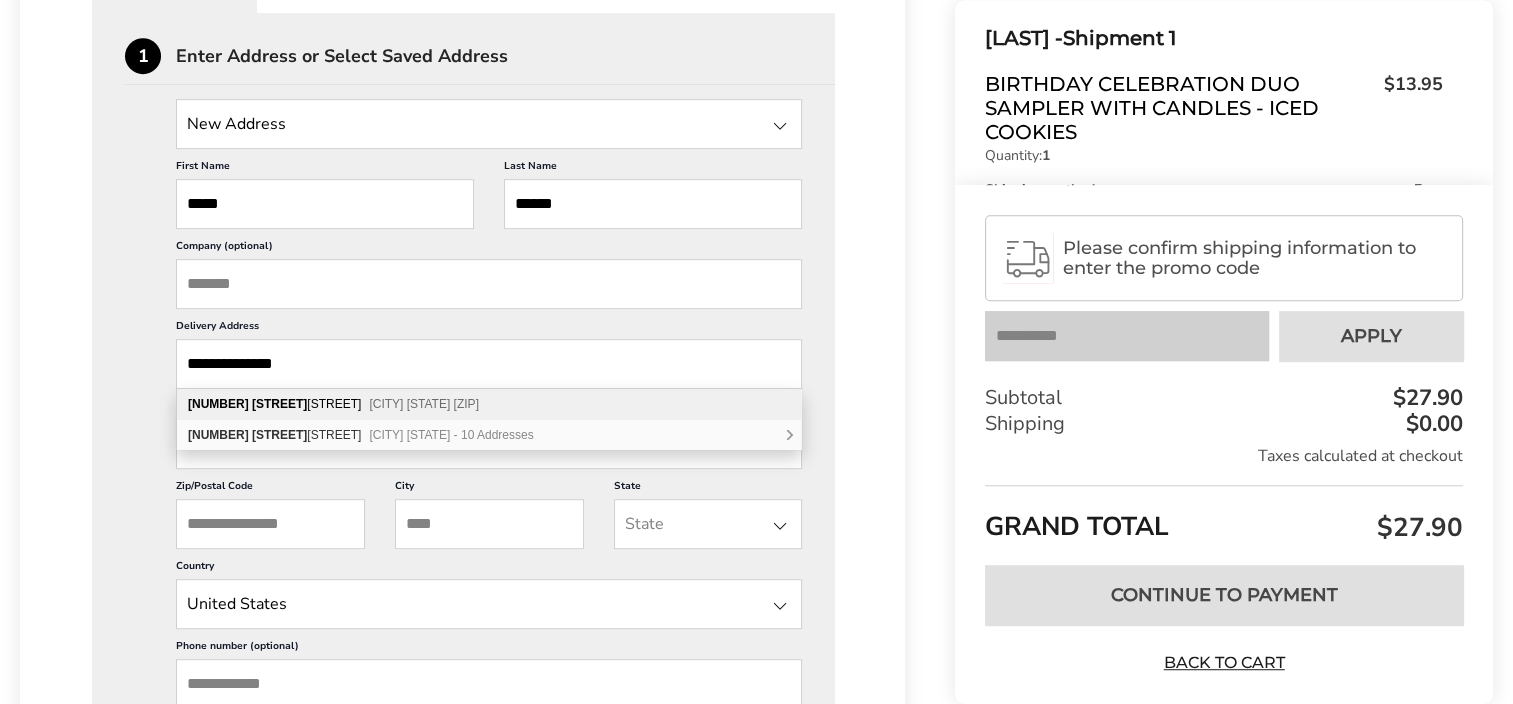 click on "Santa Clara CA 95050" at bounding box center [424, 404] 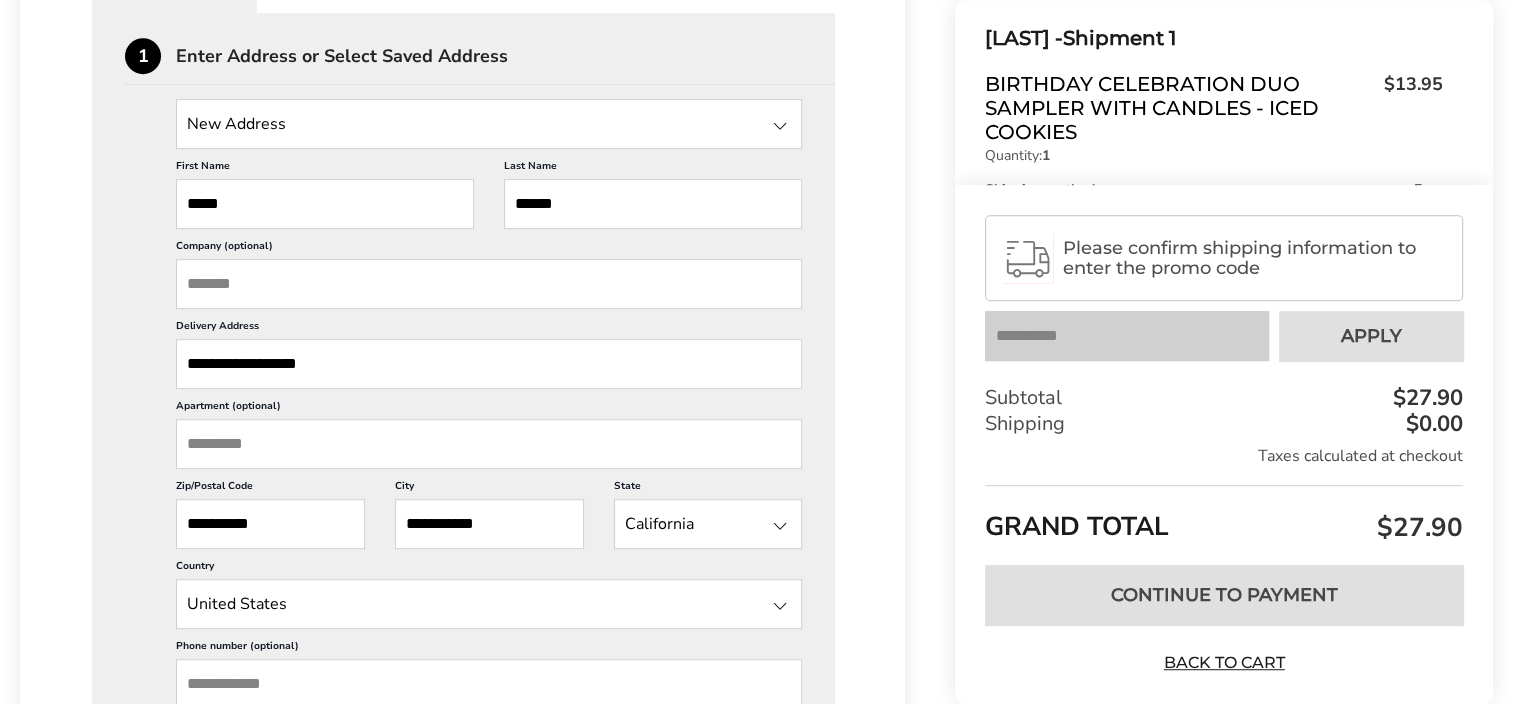 click on "Apartment (optional)" at bounding box center (489, 444) 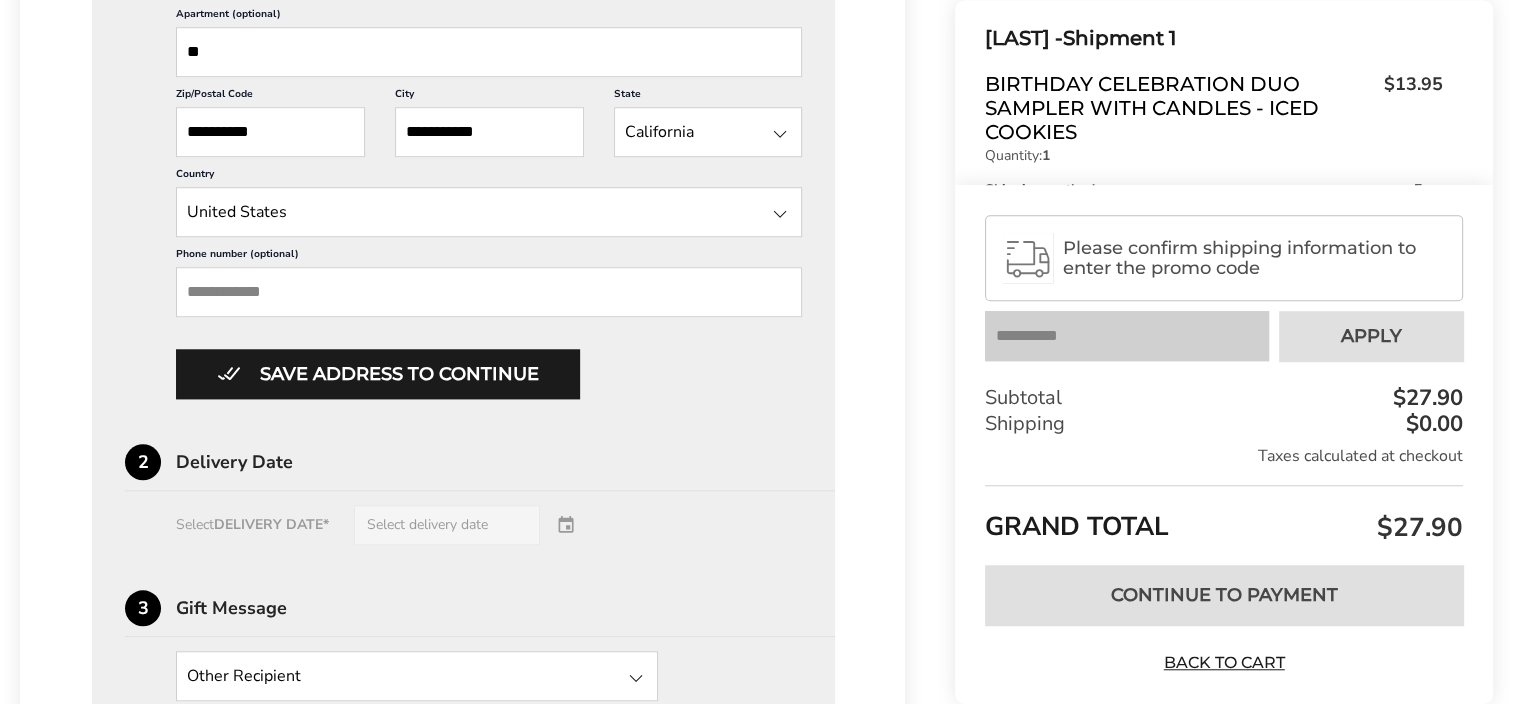 scroll, scrollTop: 1420, scrollLeft: 0, axis: vertical 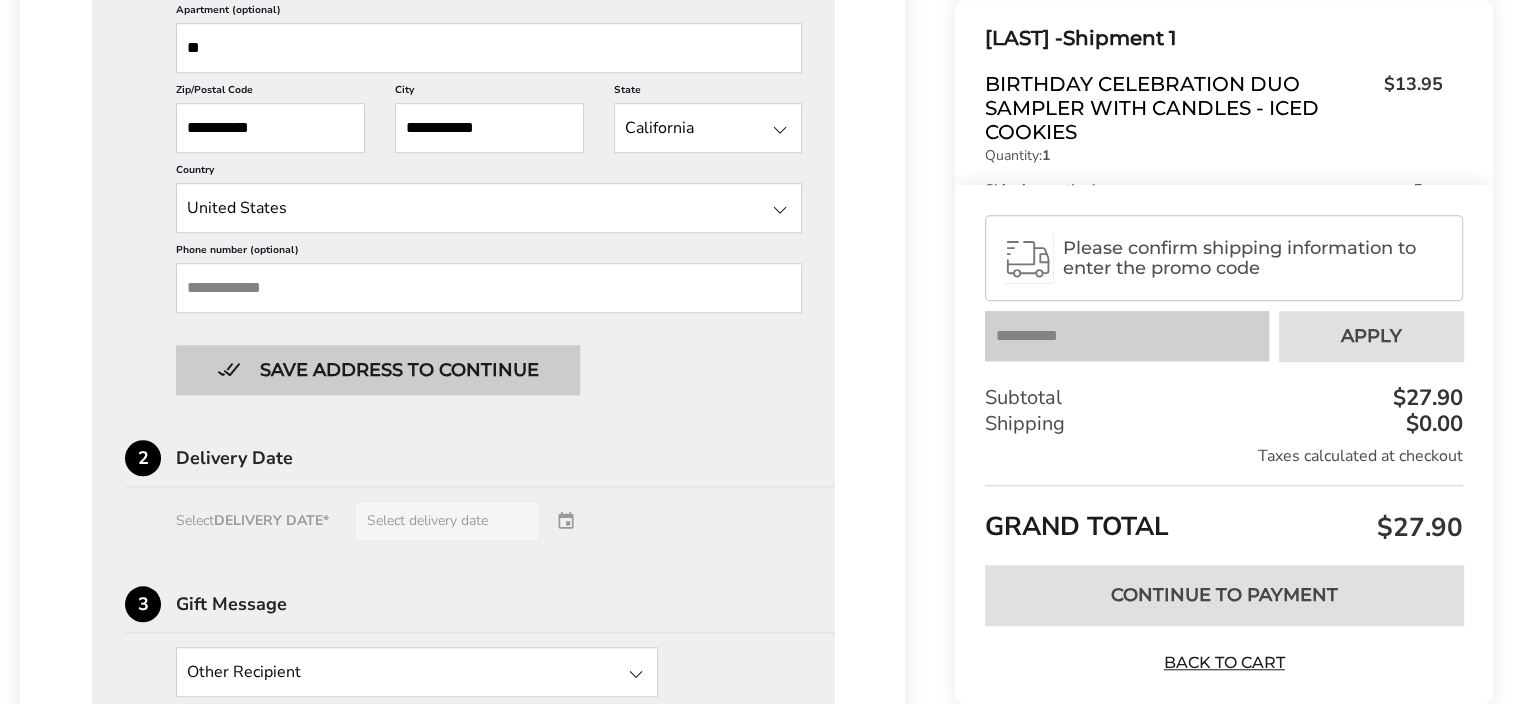 type on "**" 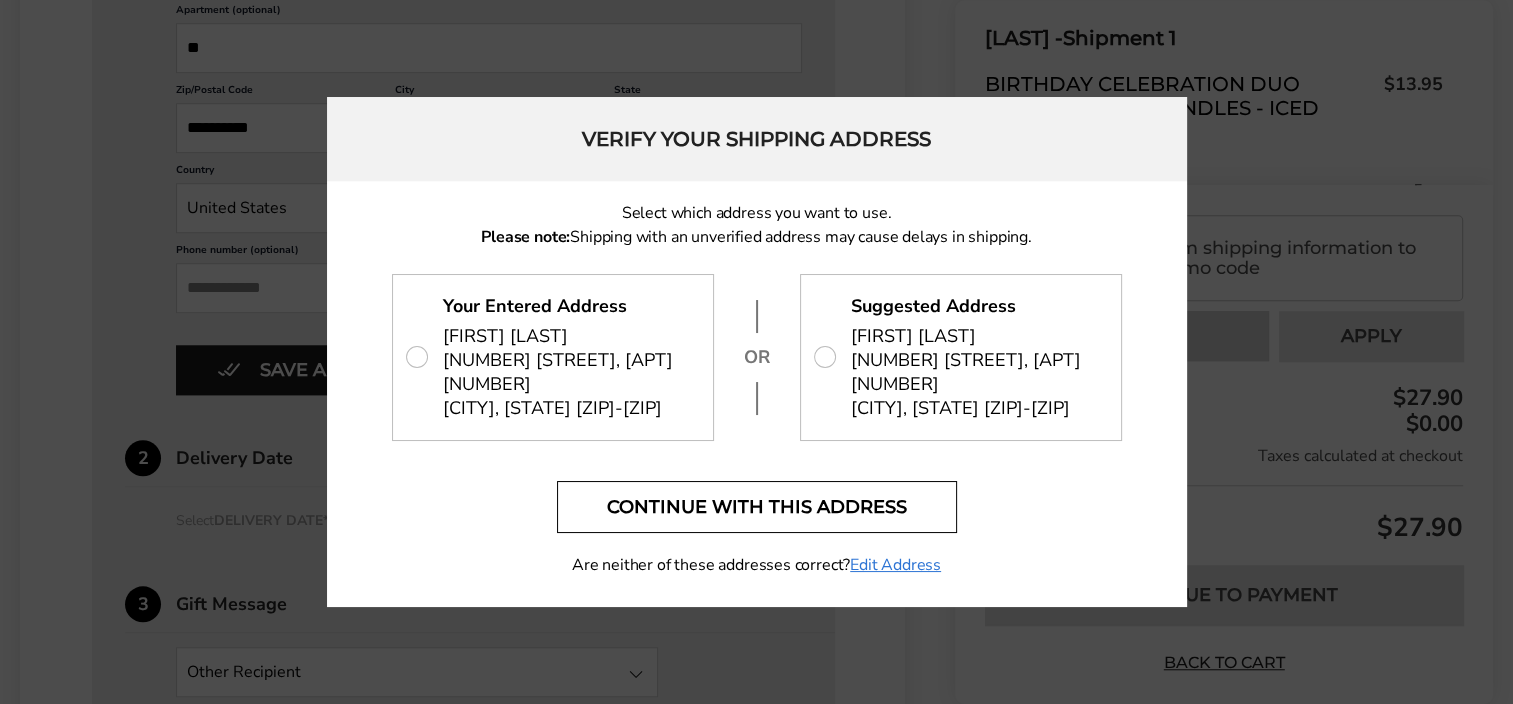 click on "Continue with this address" at bounding box center [757, 507] 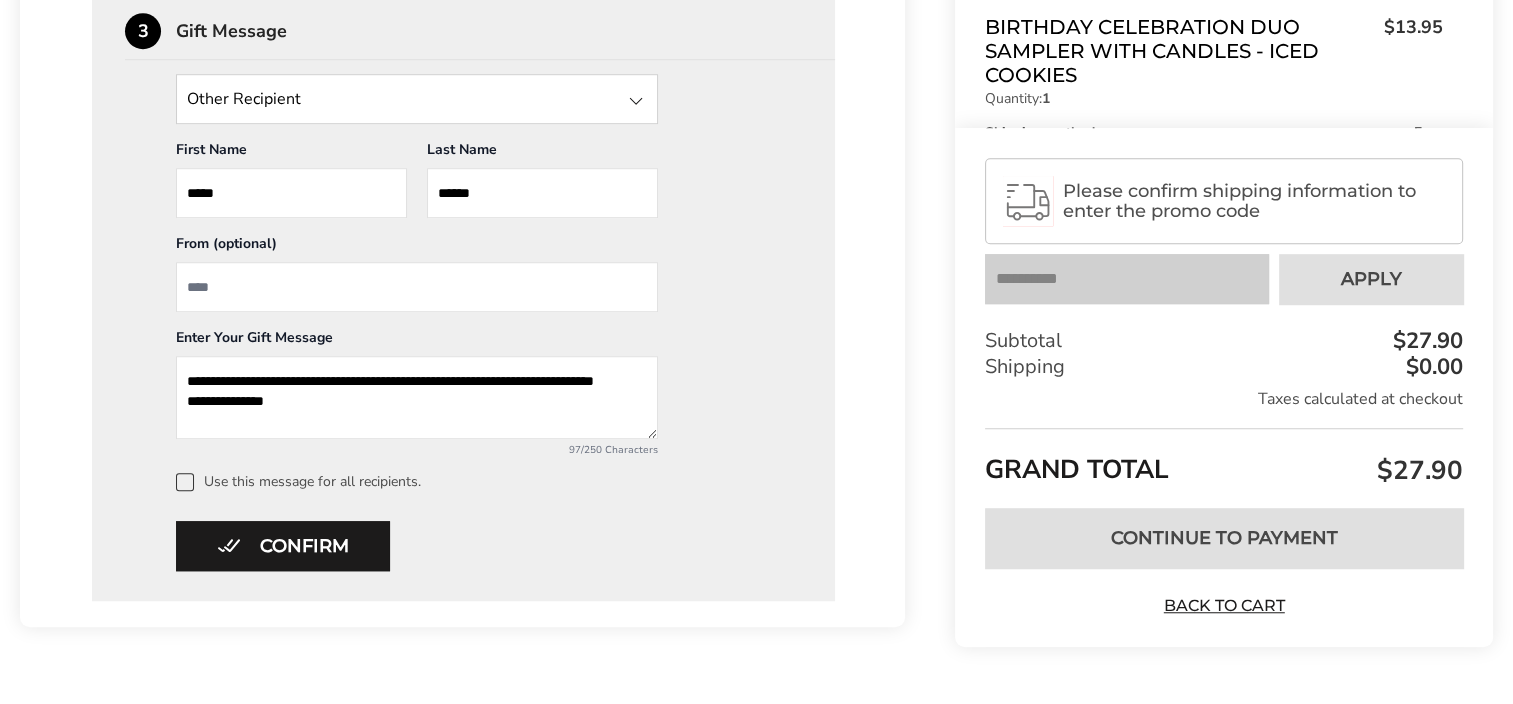scroll, scrollTop: 1444, scrollLeft: 0, axis: vertical 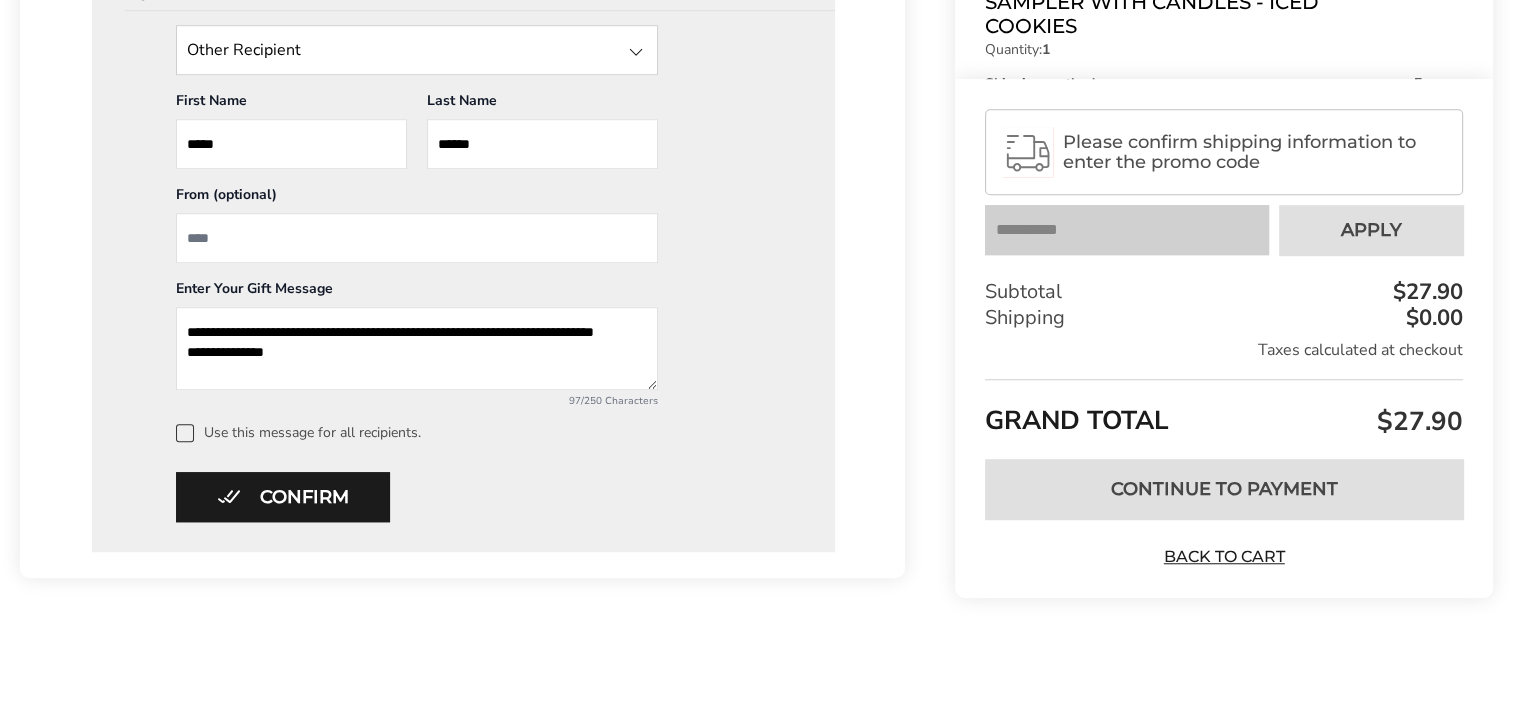 click on "**********" at bounding box center (417, 348) 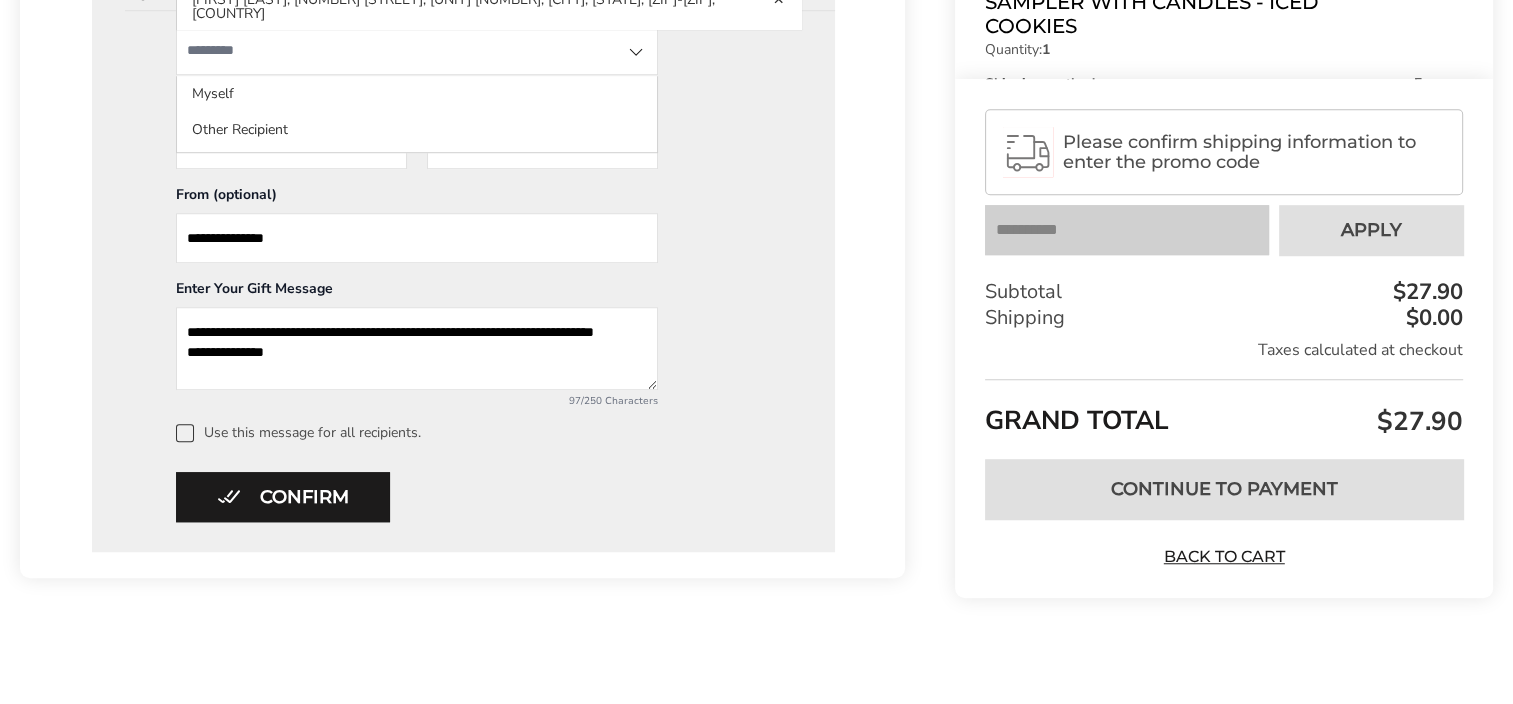 type on "**********" 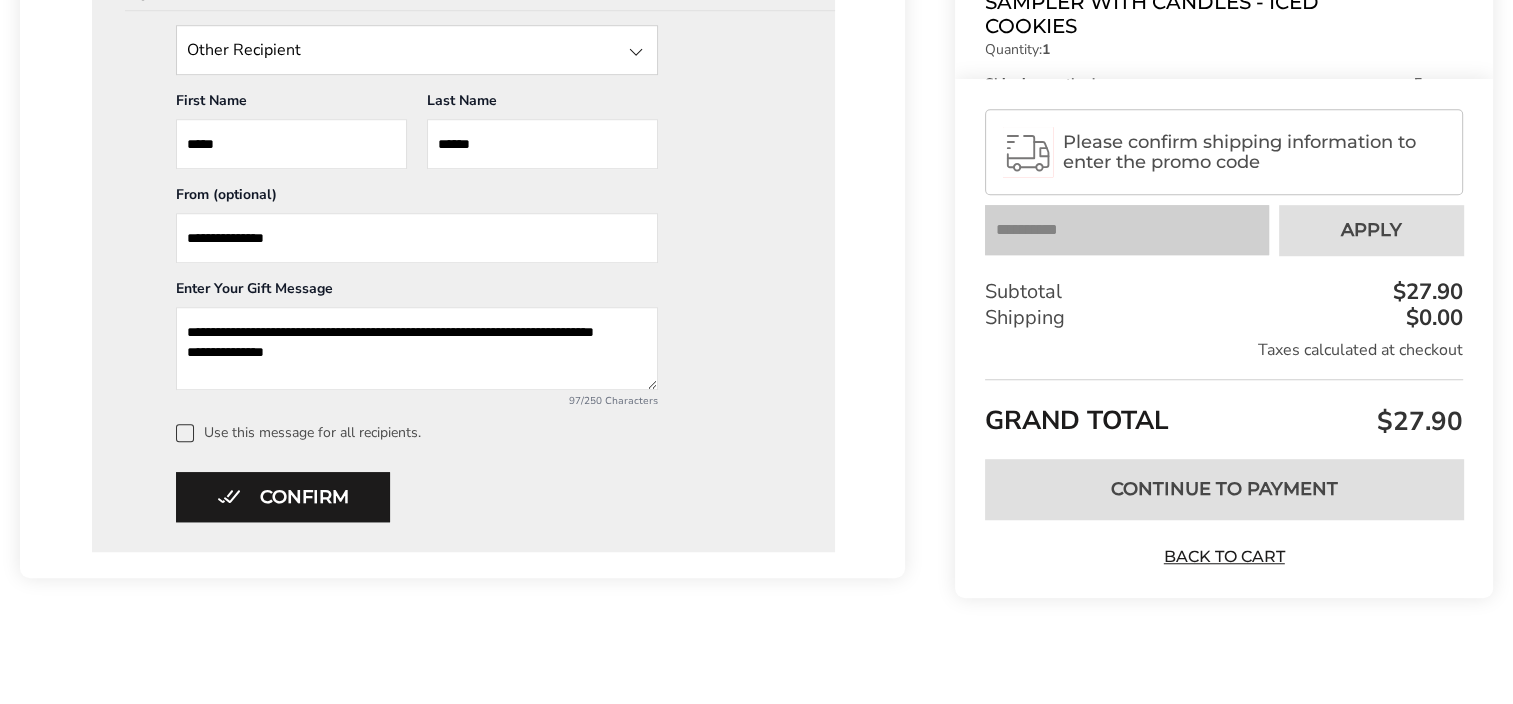 click at bounding box center [185, 433] 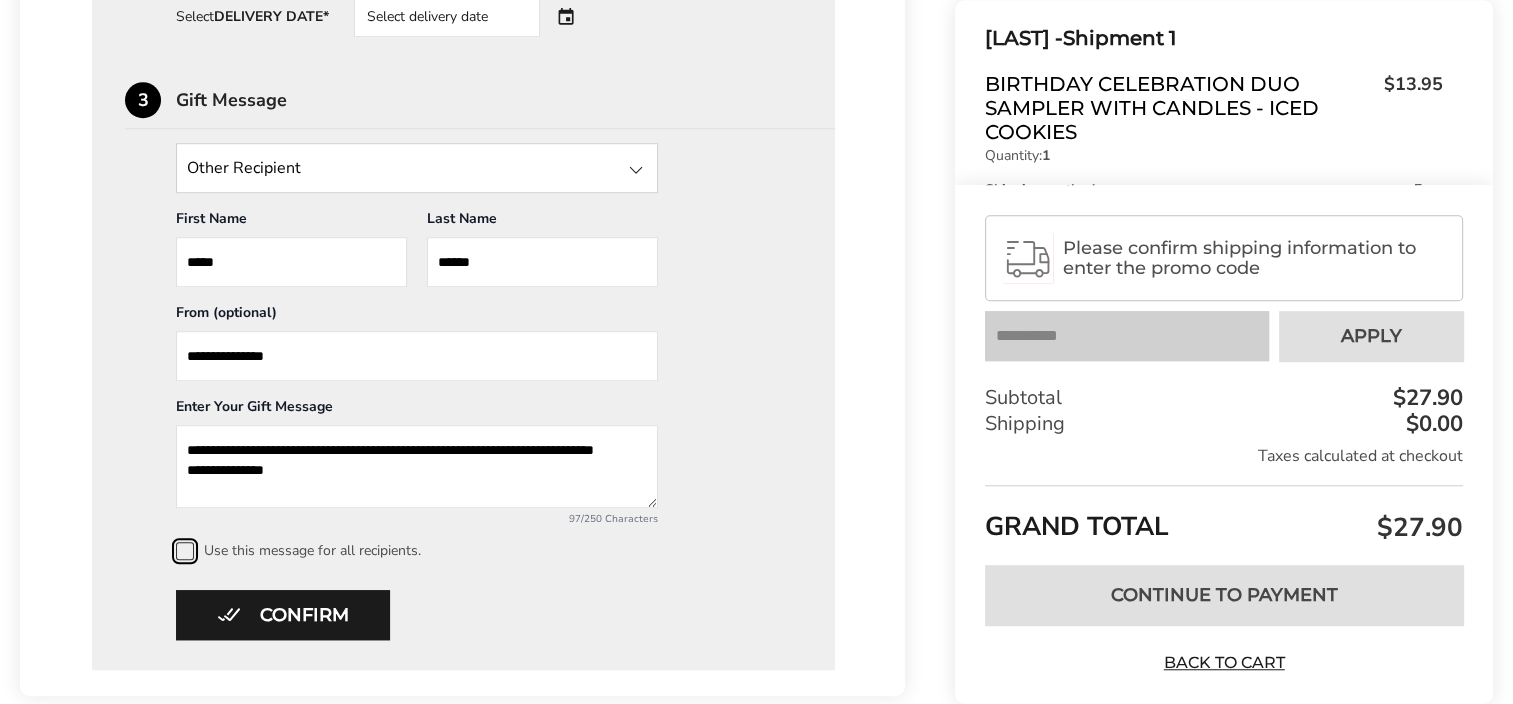 scroll, scrollTop: 1327, scrollLeft: 0, axis: vertical 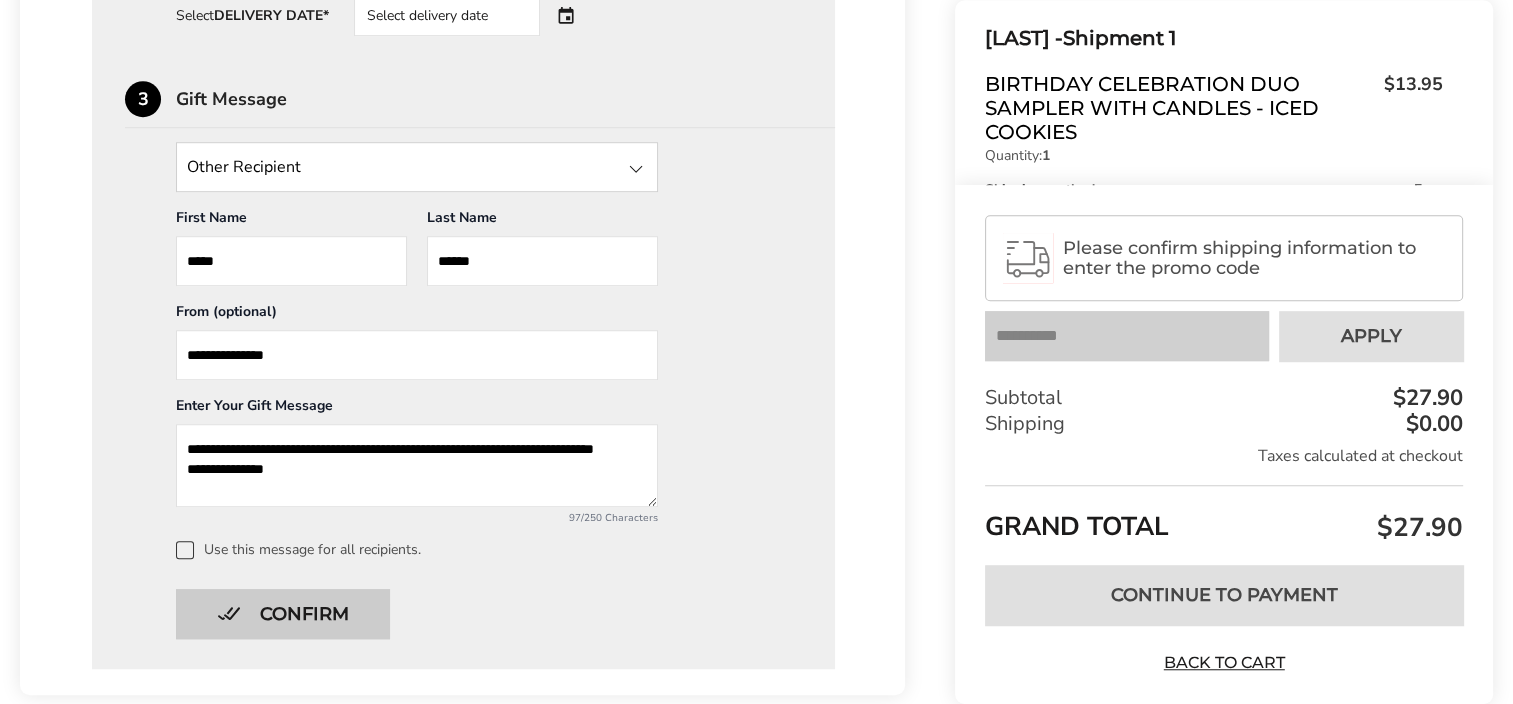 click on "Confirm" at bounding box center [283, 614] 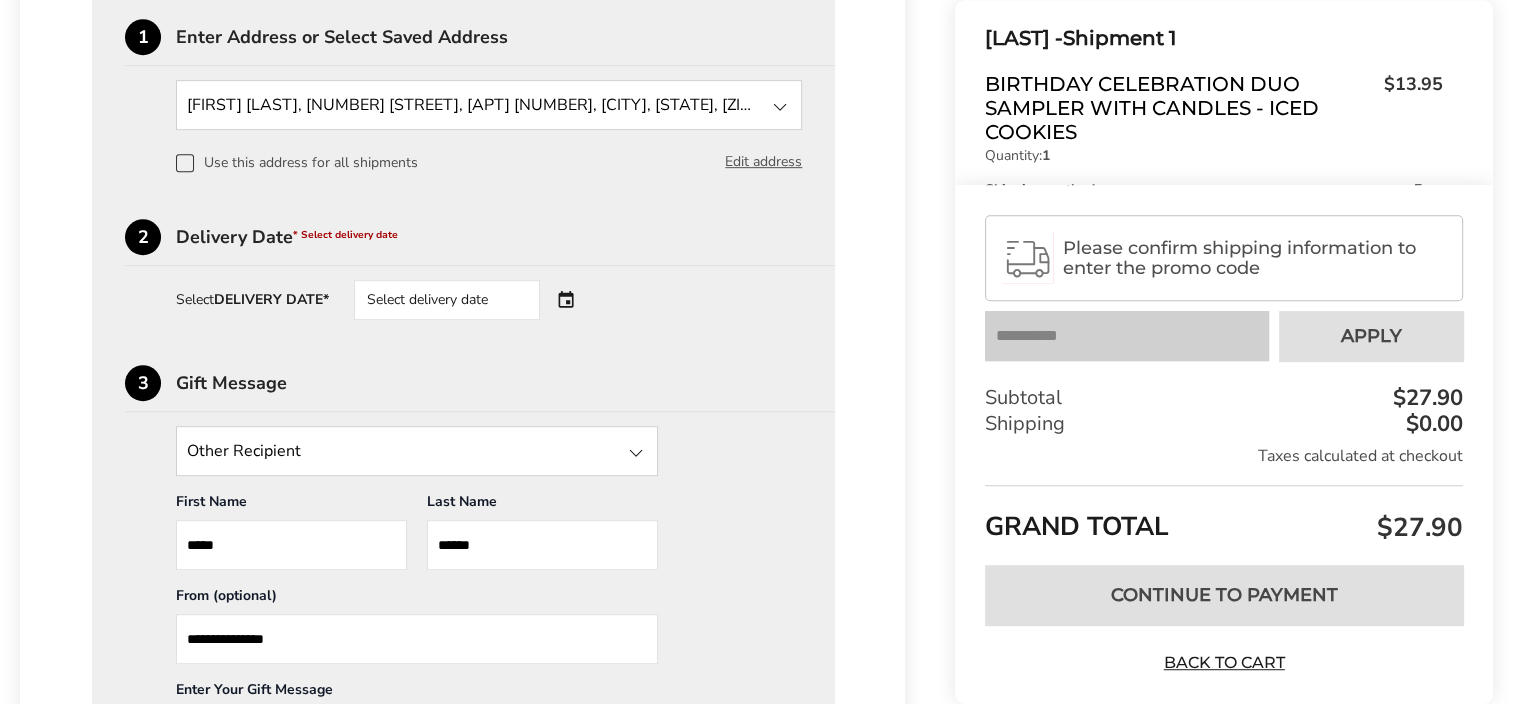 scroll, scrollTop: 1040, scrollLeft: 0, axis: vertical 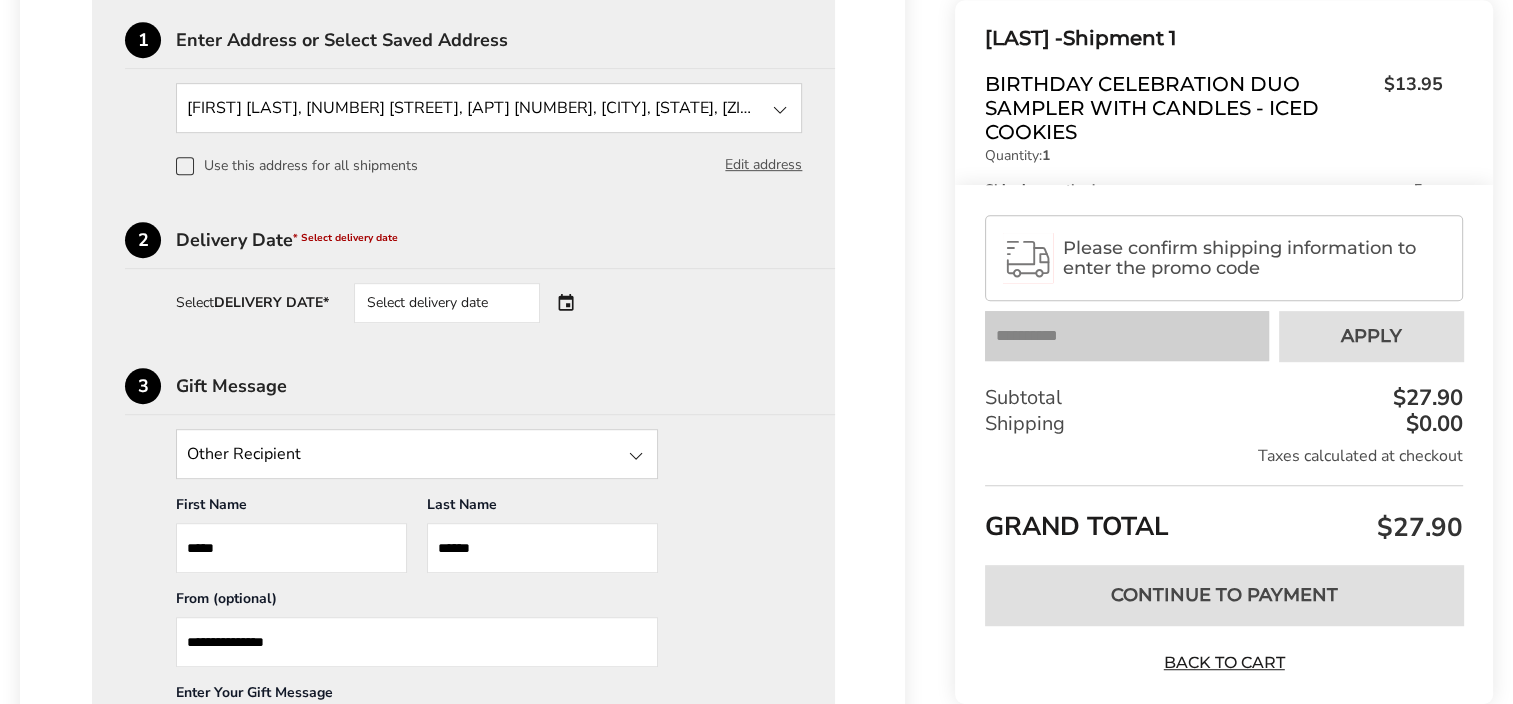 click on "Select delivery date" at bounding box center (475, 303) 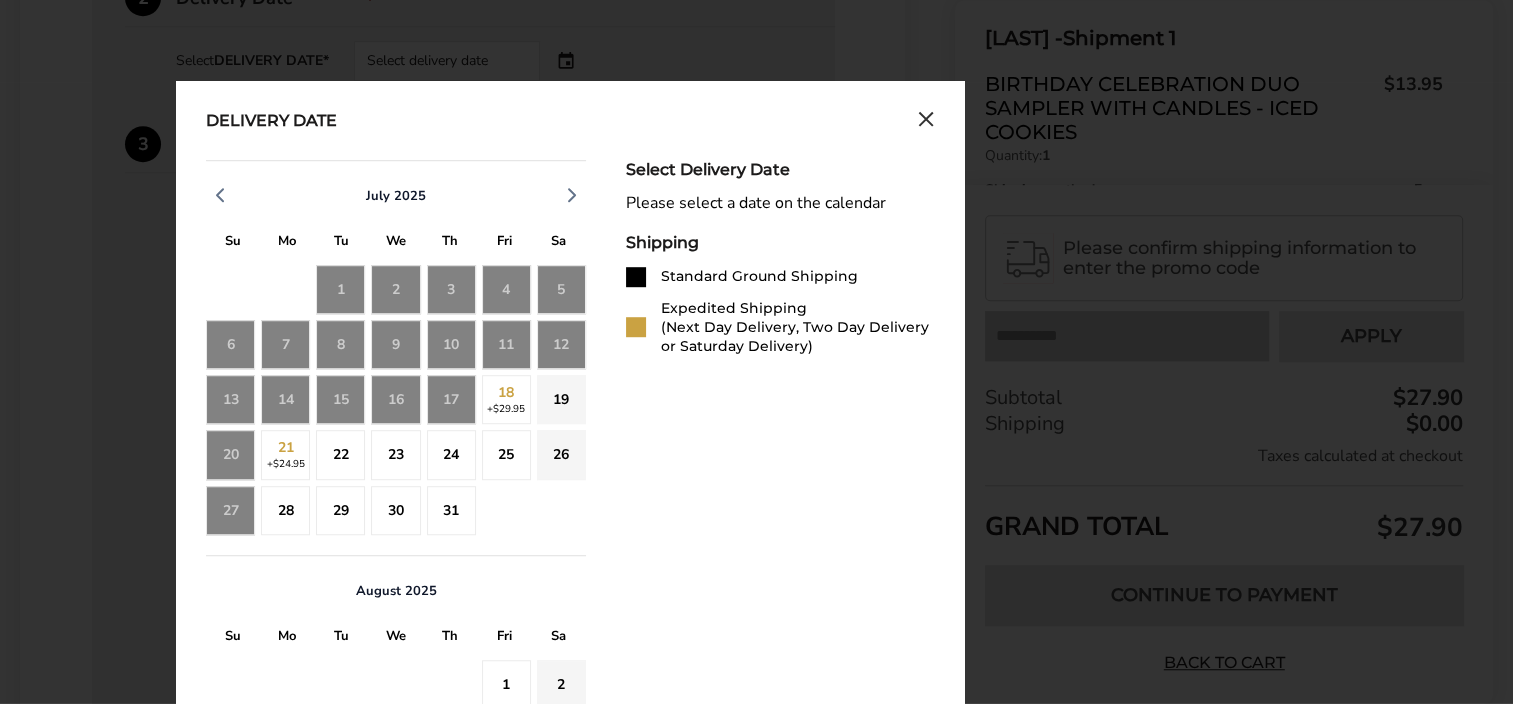 scroll, scrollTop: 1283, scrollLeft: 0, axis: vertical 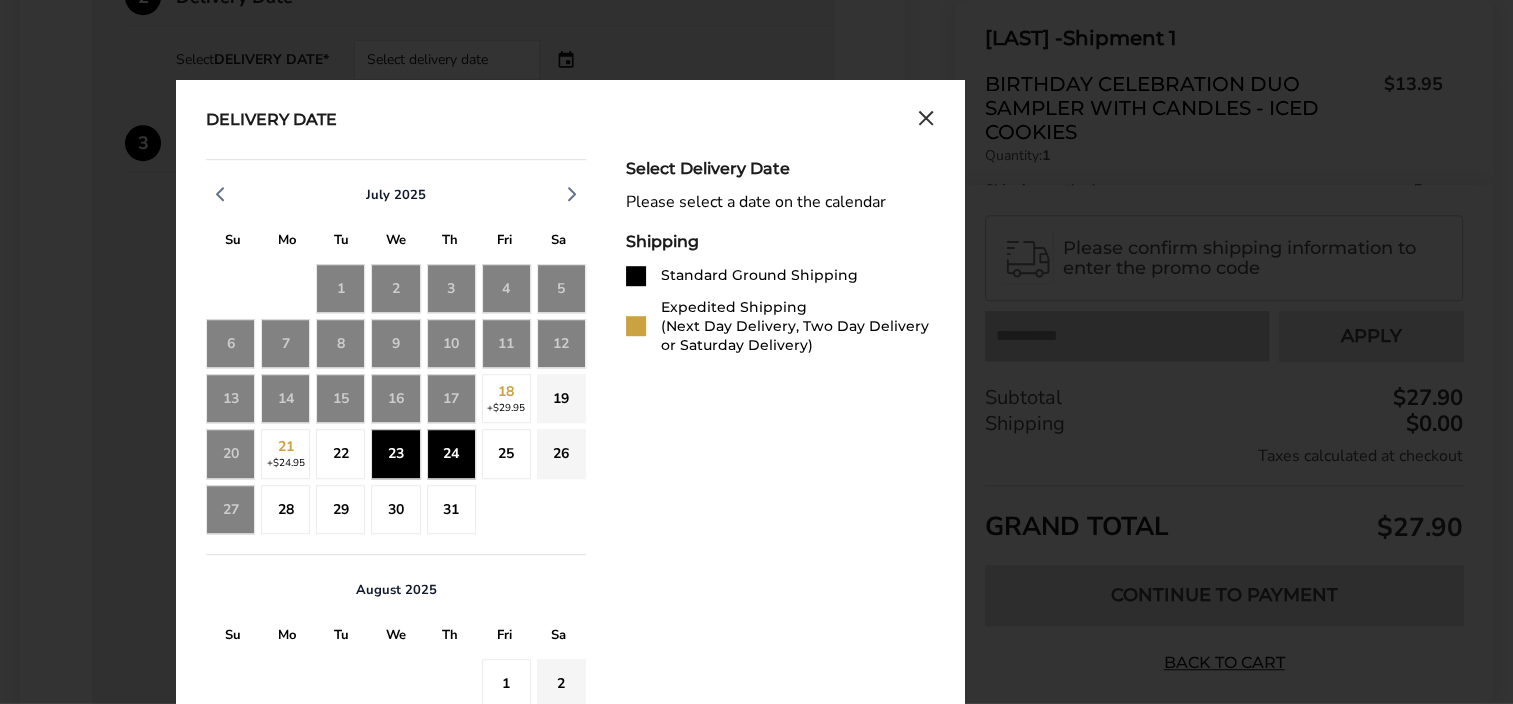 click on "24" 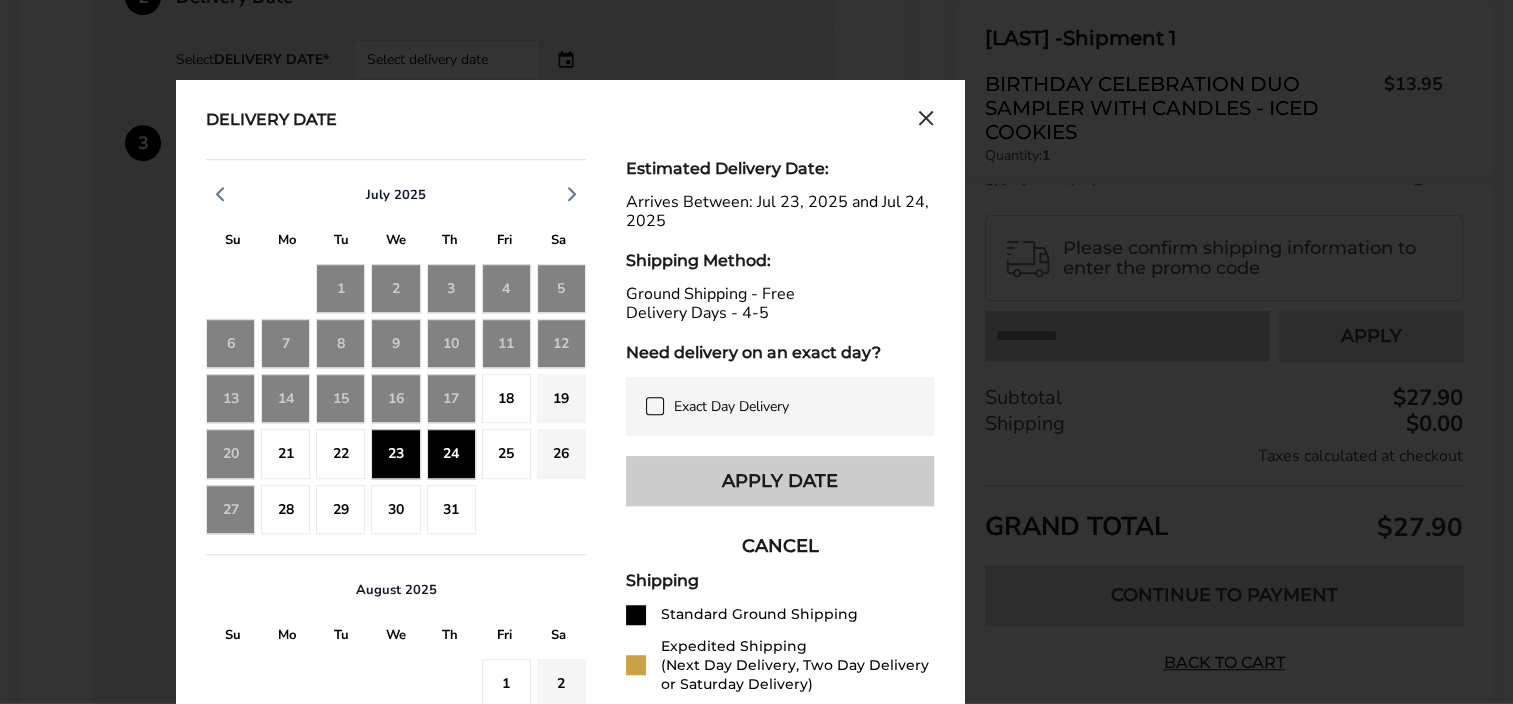 click on "Apply Date" at bounding box center [780, 481] 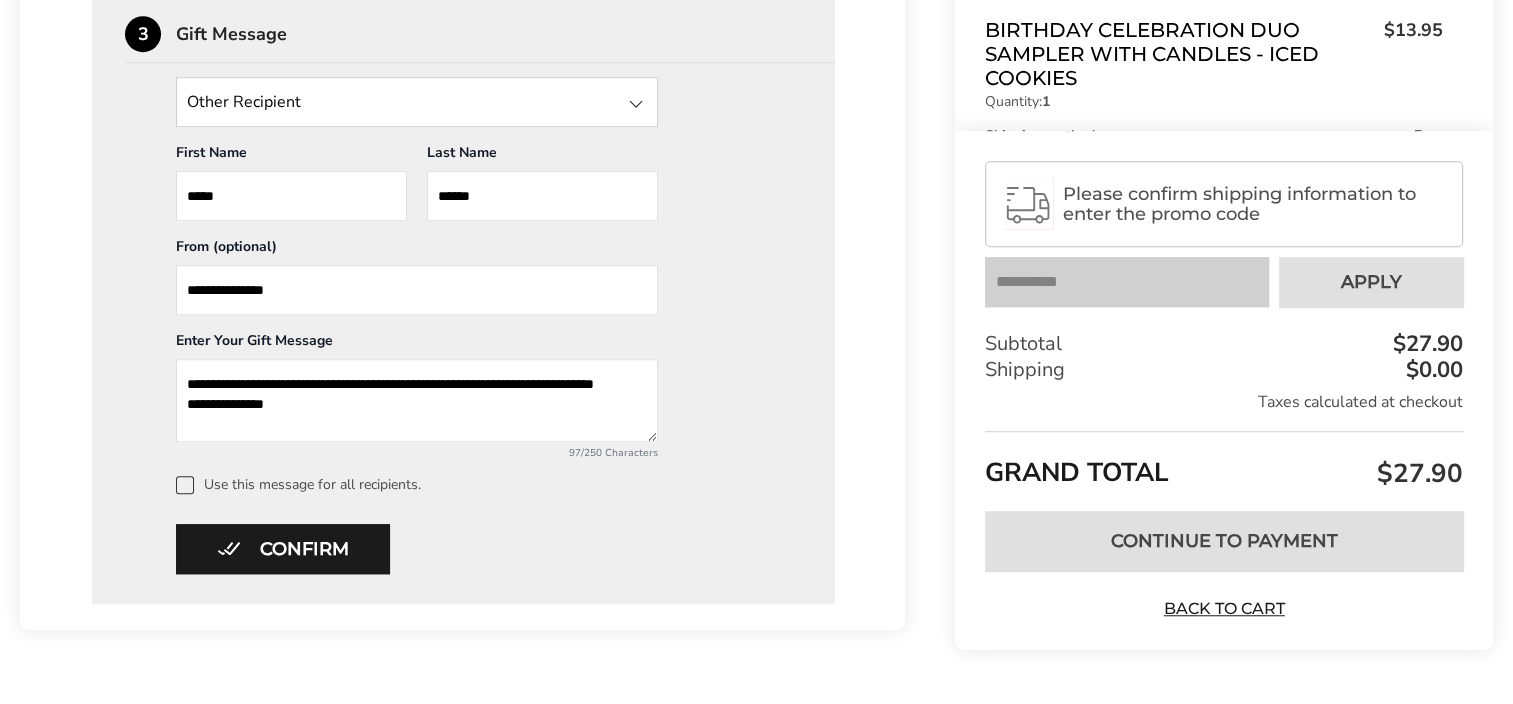 scroll, scrollTop: 1444, scrollLeft: 0, axis: vertical 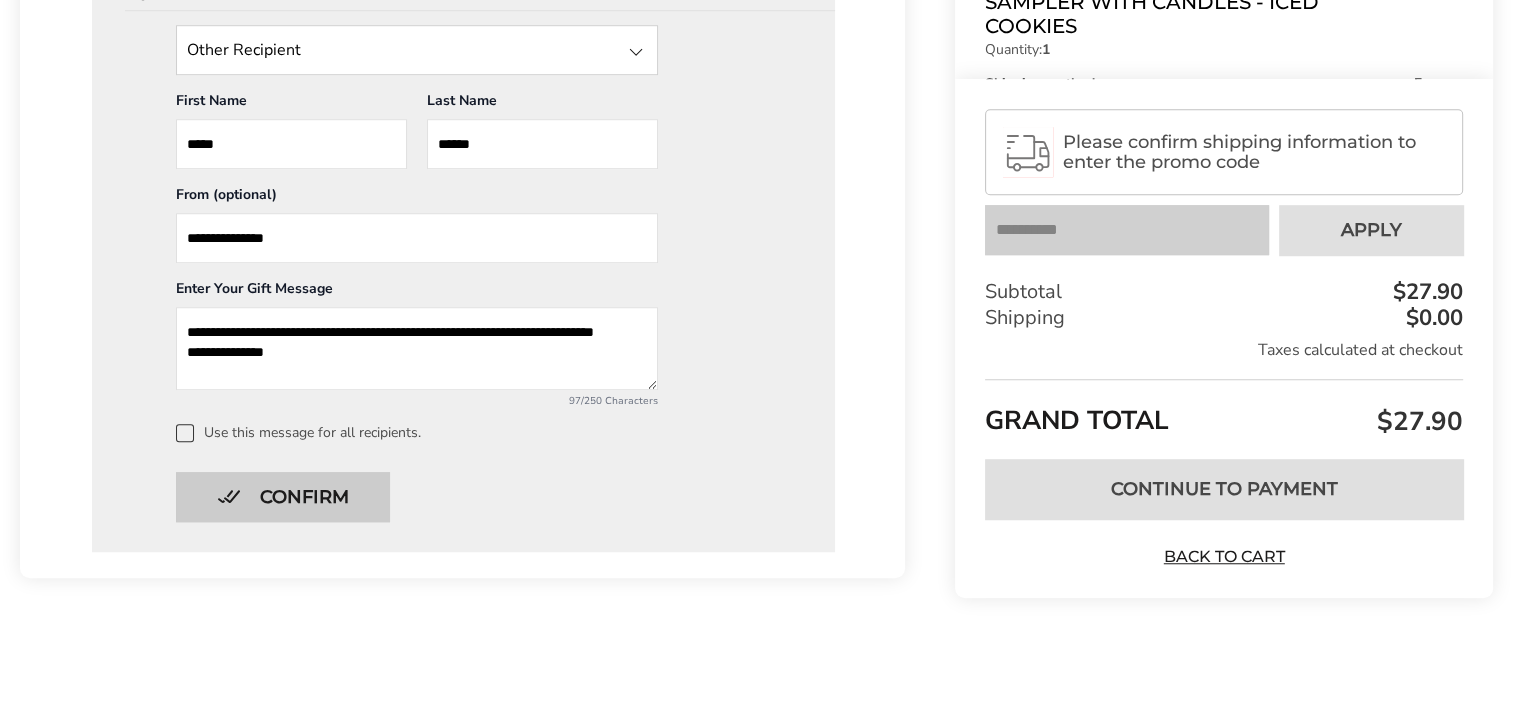 click on "Confirm" at bounding box center [283, 497] 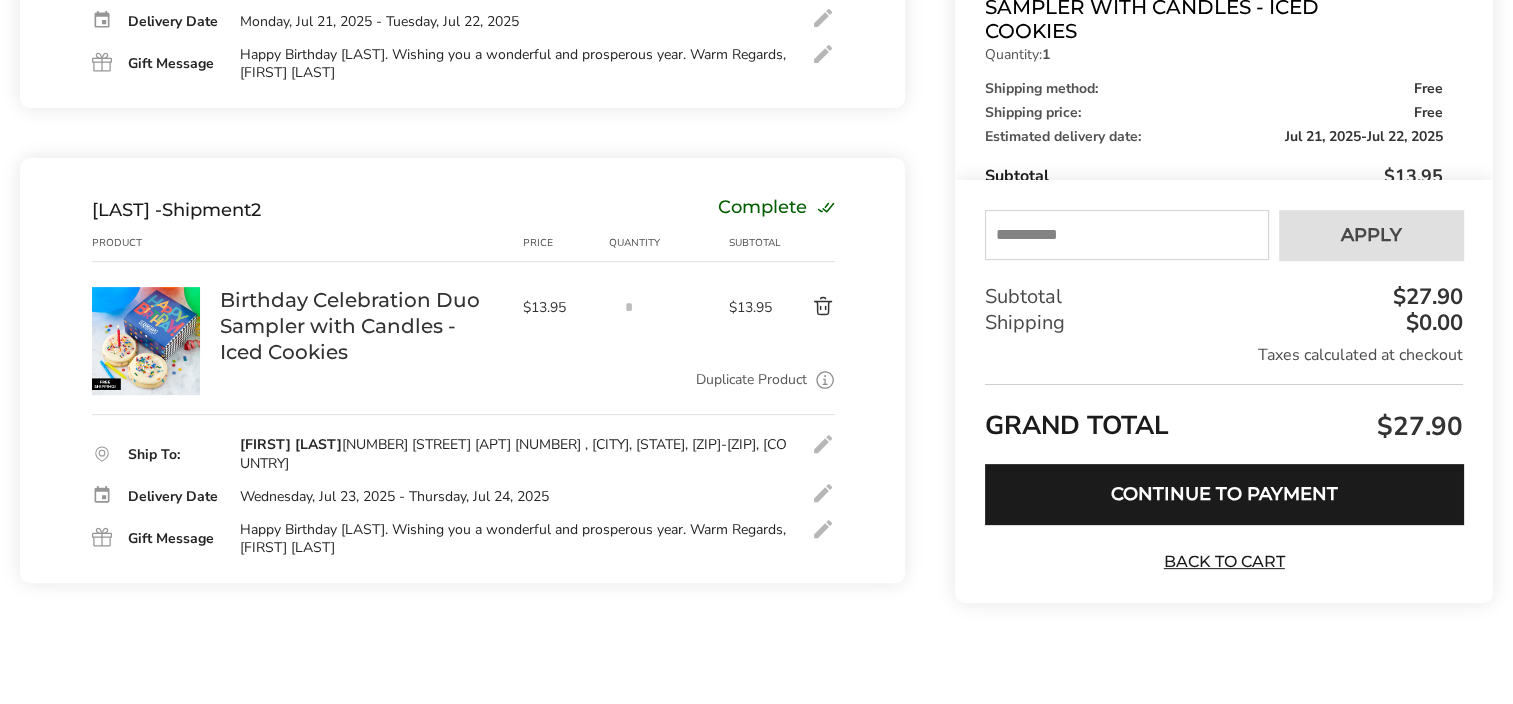 scroll, scrollTop: 552, scrollLeft: 0, axis: vertical 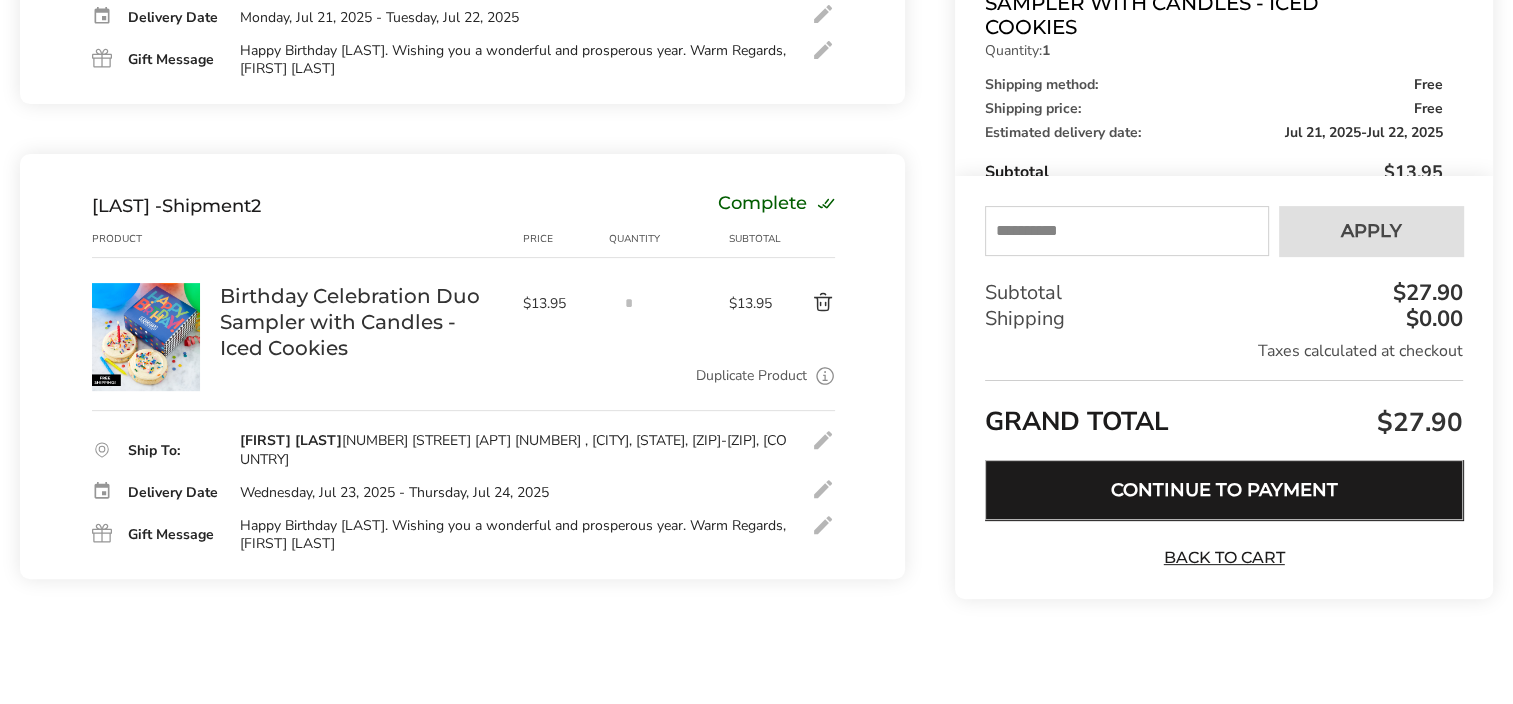 click on "Continue to Payment" at bounding box center (1224, 490) 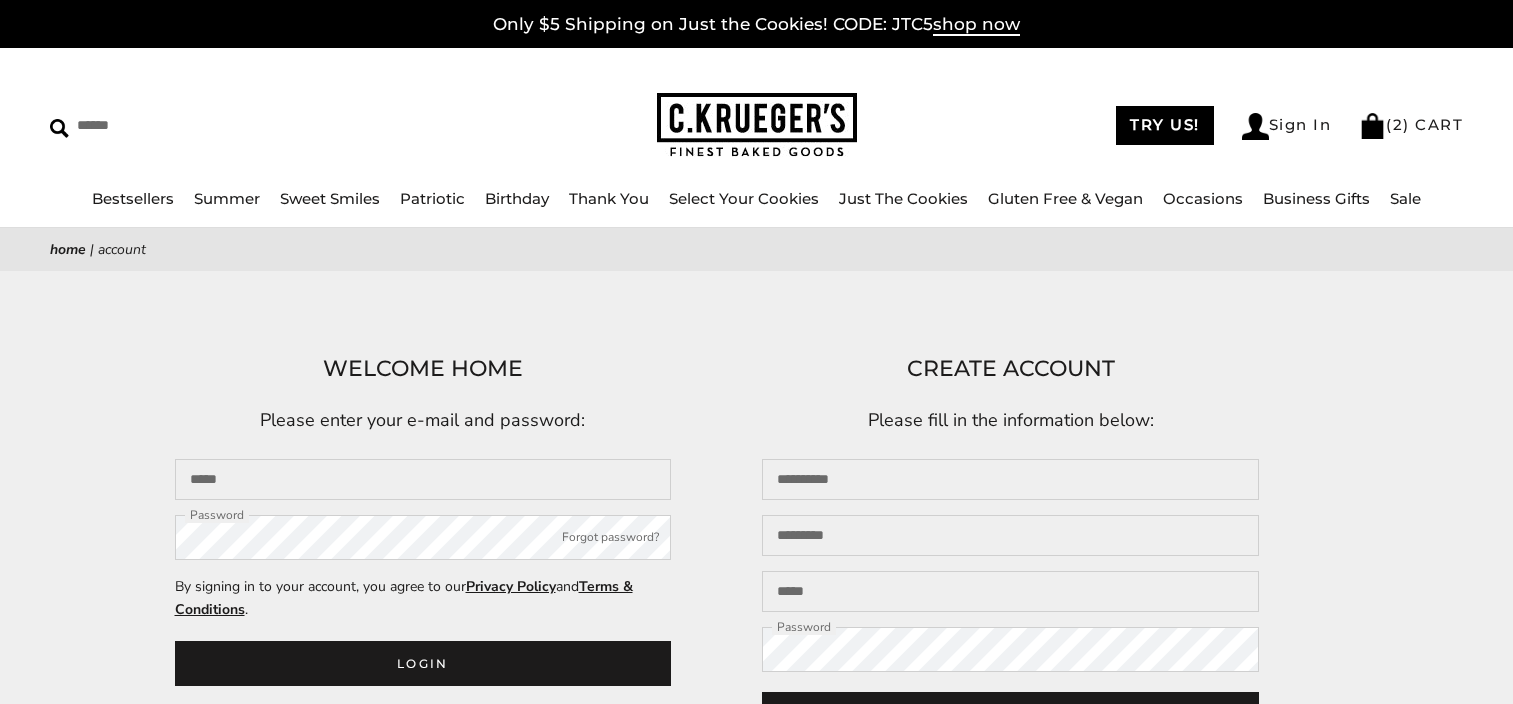 scroll, scrollTop: 0, scrollLeft: 0, axis: both 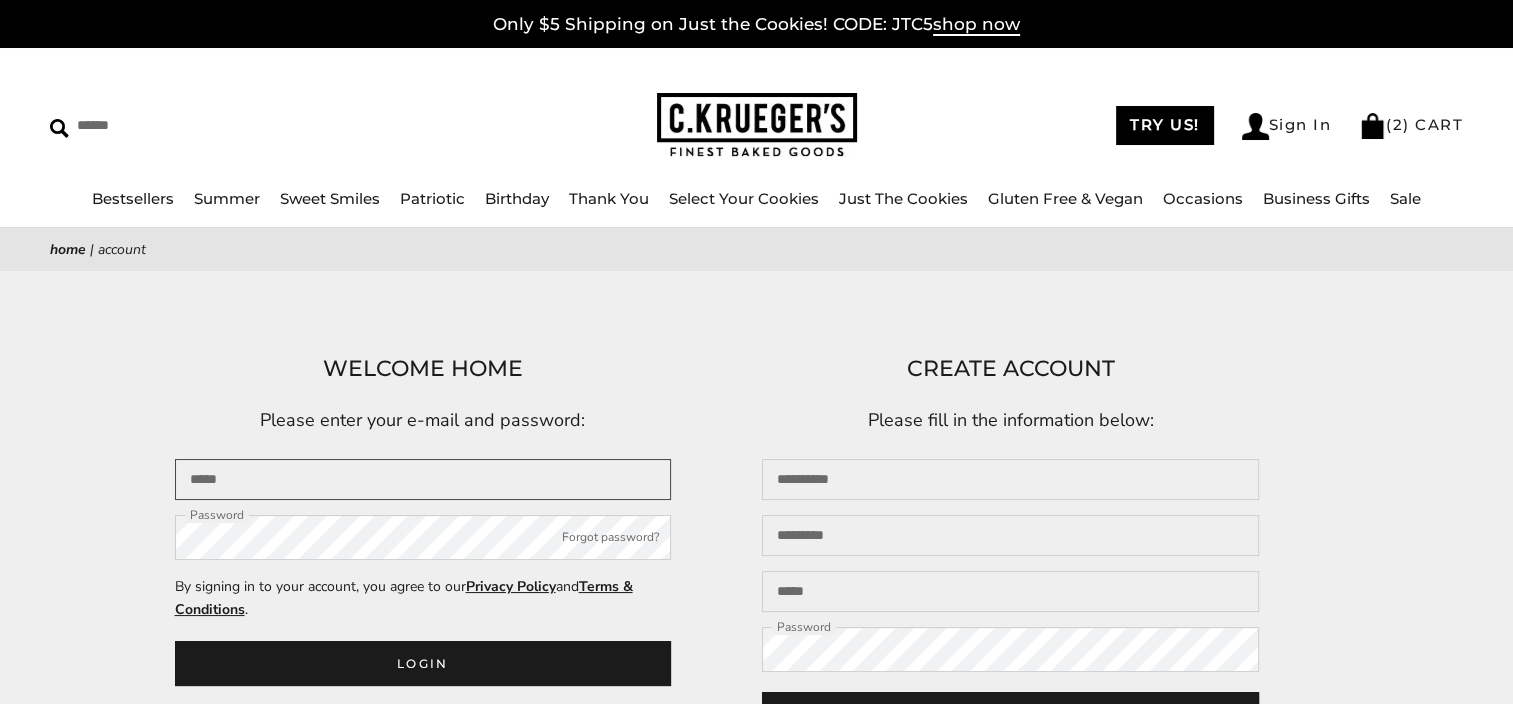 click at bounding box center (423, 479) 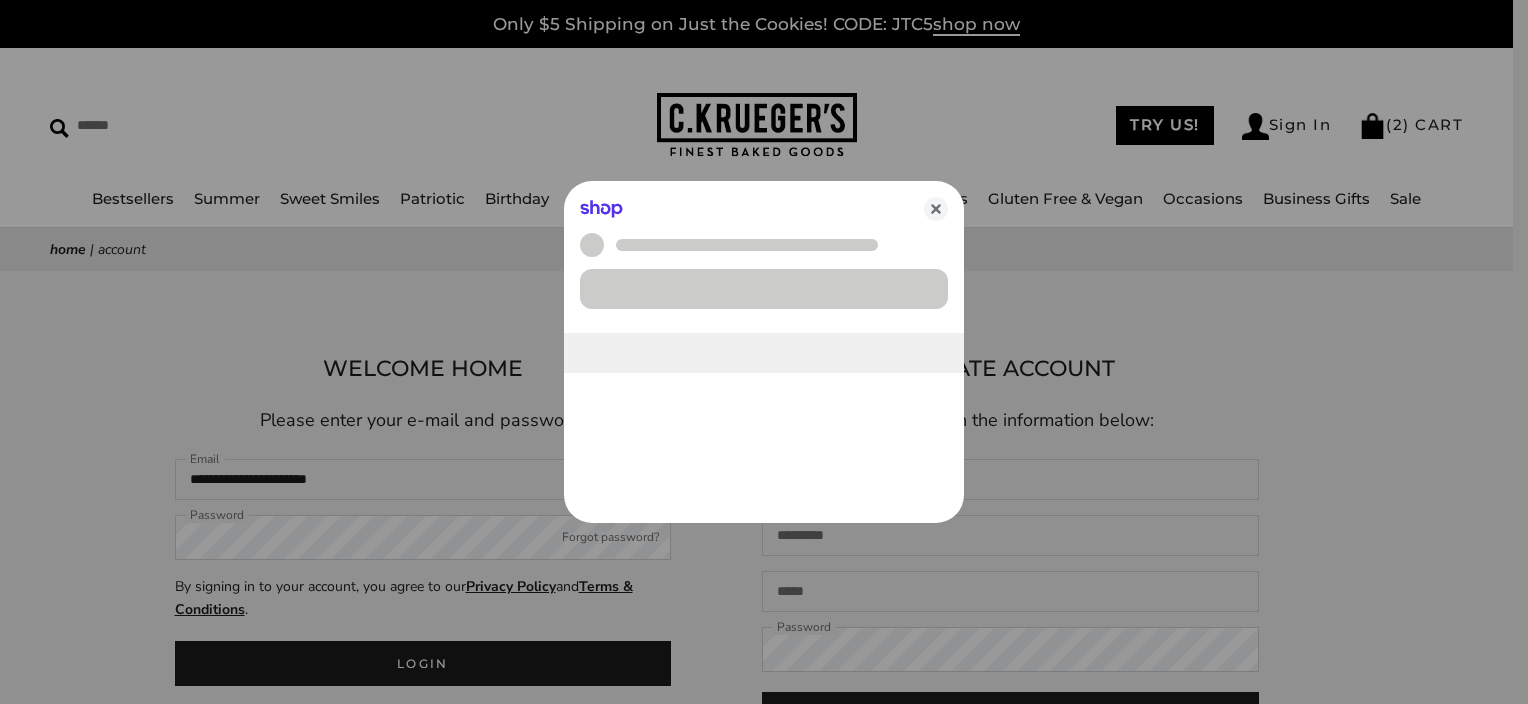 click at bounding box center [764, 352] 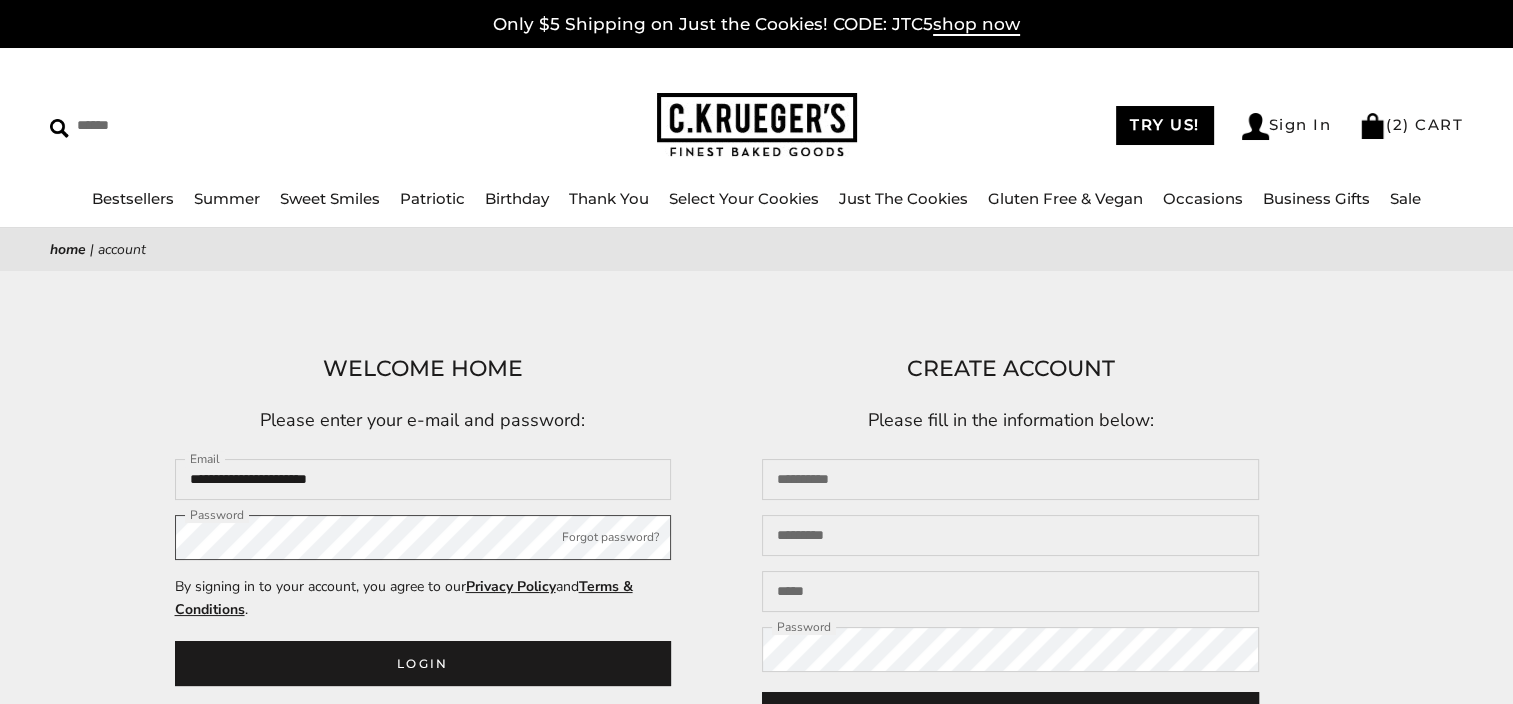 click on "Login" at bounding box center (423, 663) 